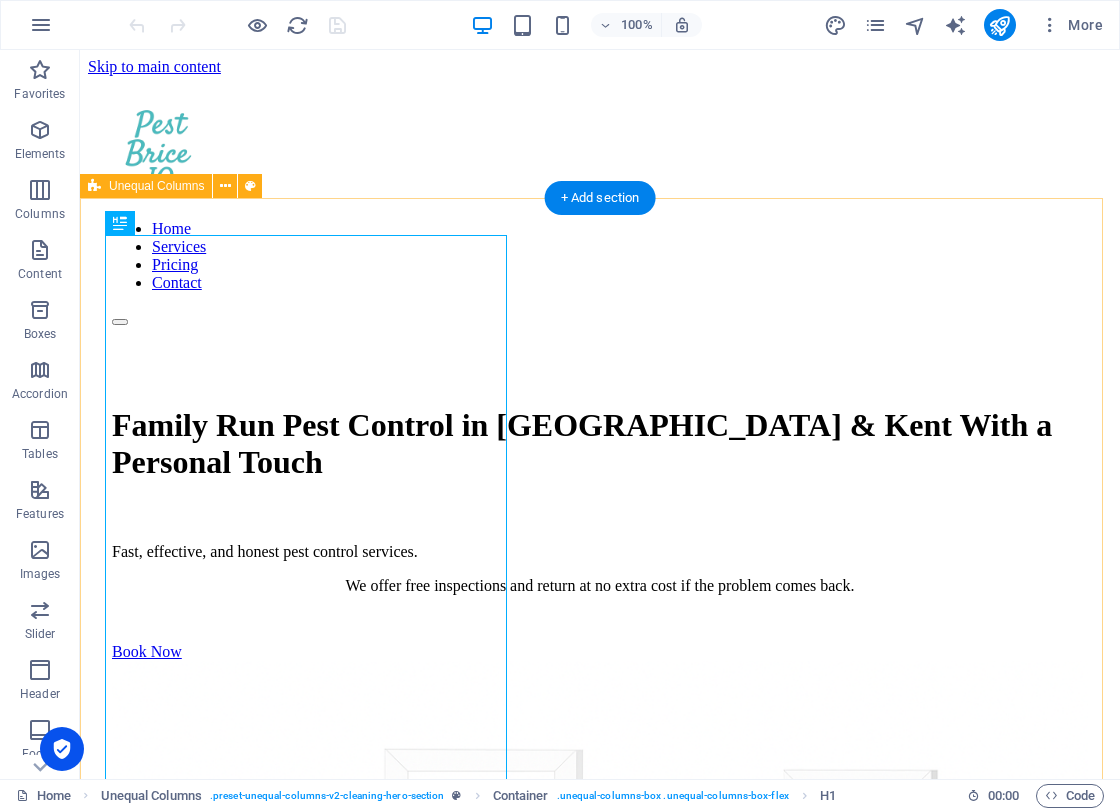 scroll, scrollTop: 0, scrollLeft: 0, axis: both 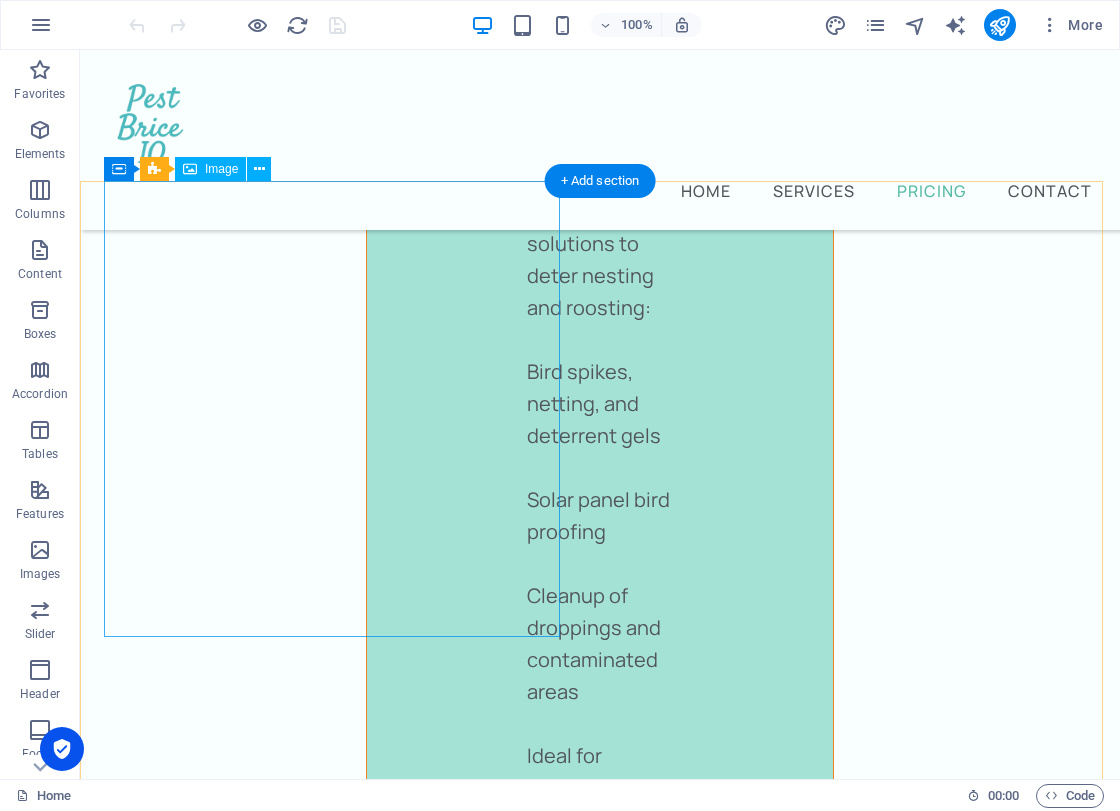 click at bounding box center (336, 2763) 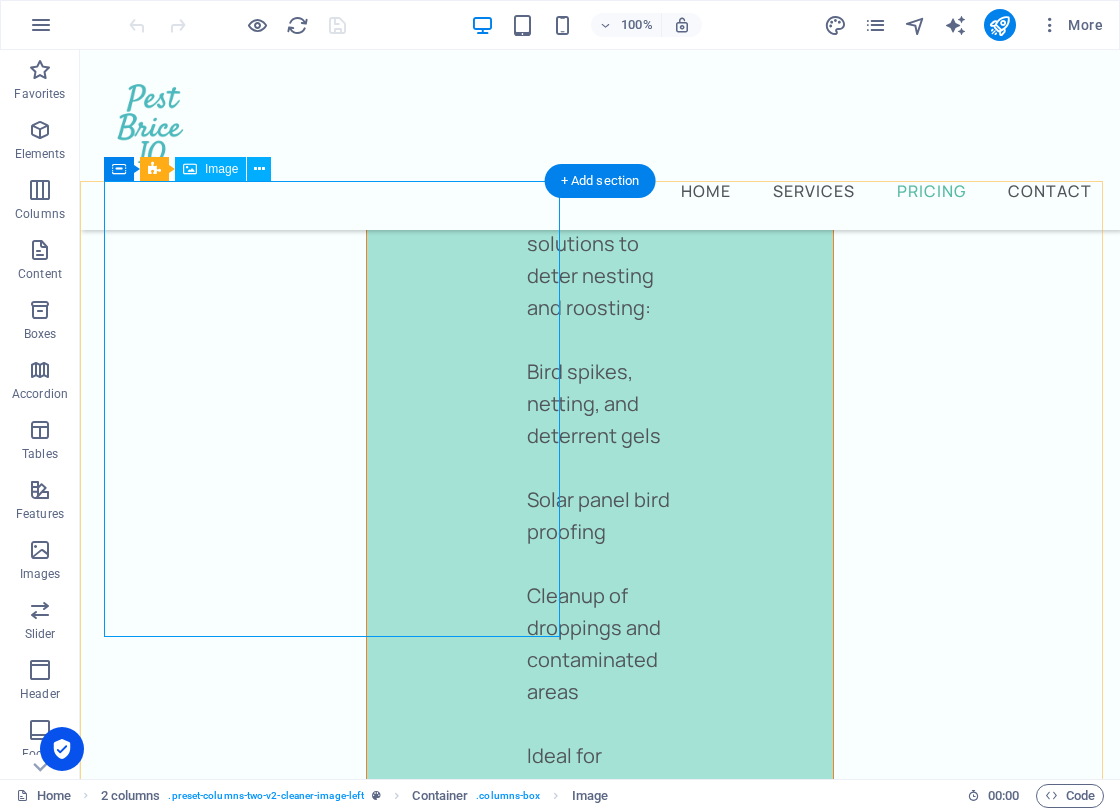 click at bounding box center (336, 2763) 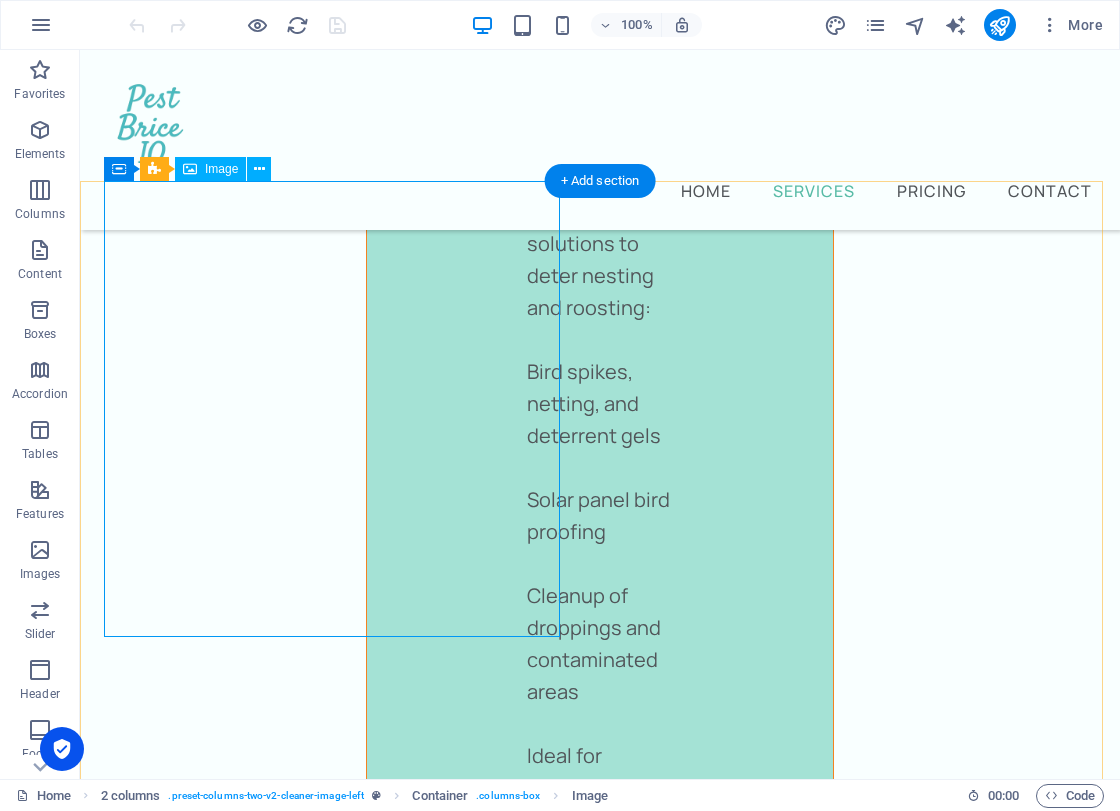 scroll, scrollTop: 11079, scrollLeft: 0, axis: vertical 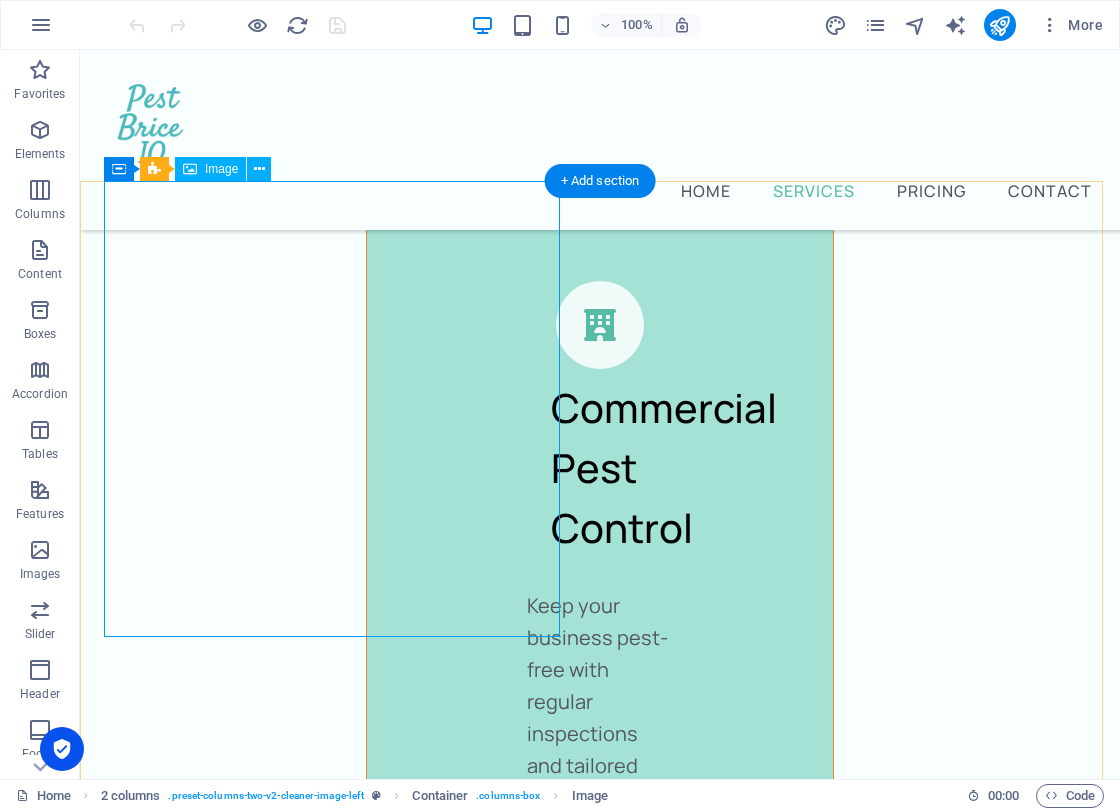 select on "%" 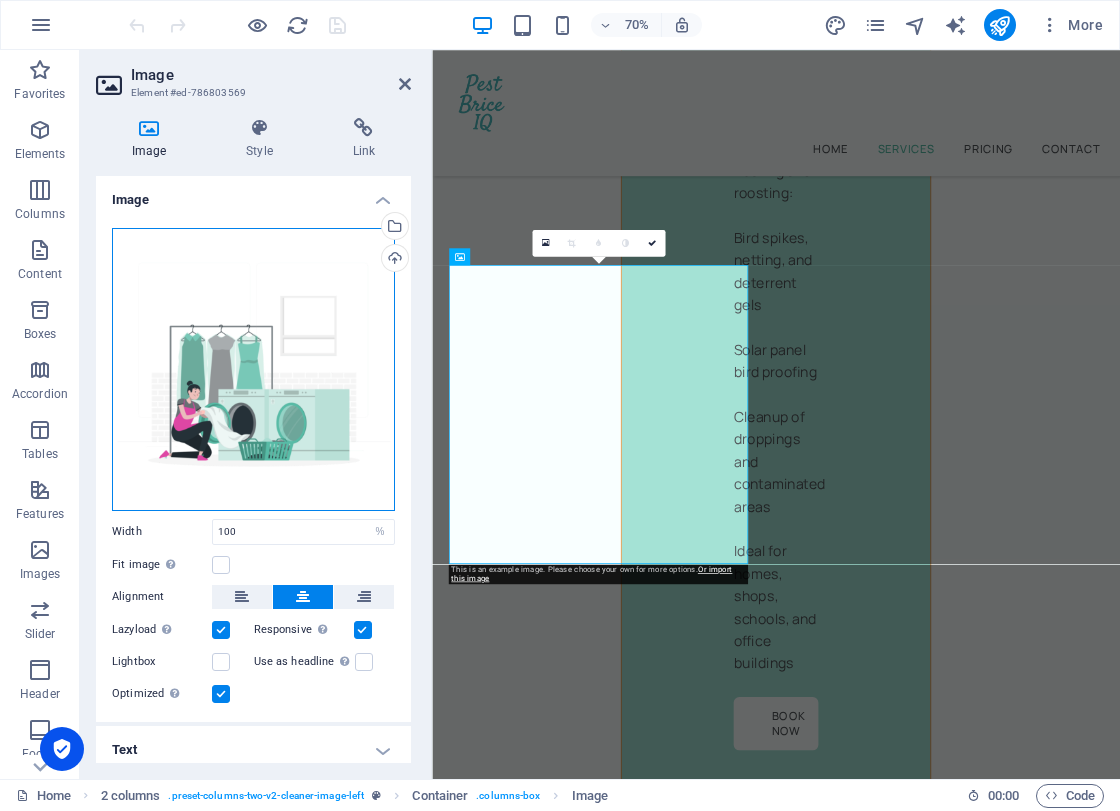 click on "Drag files here, click to choose files or select files from Files or our free stock photos & videos" at bounding box center [253, 369] 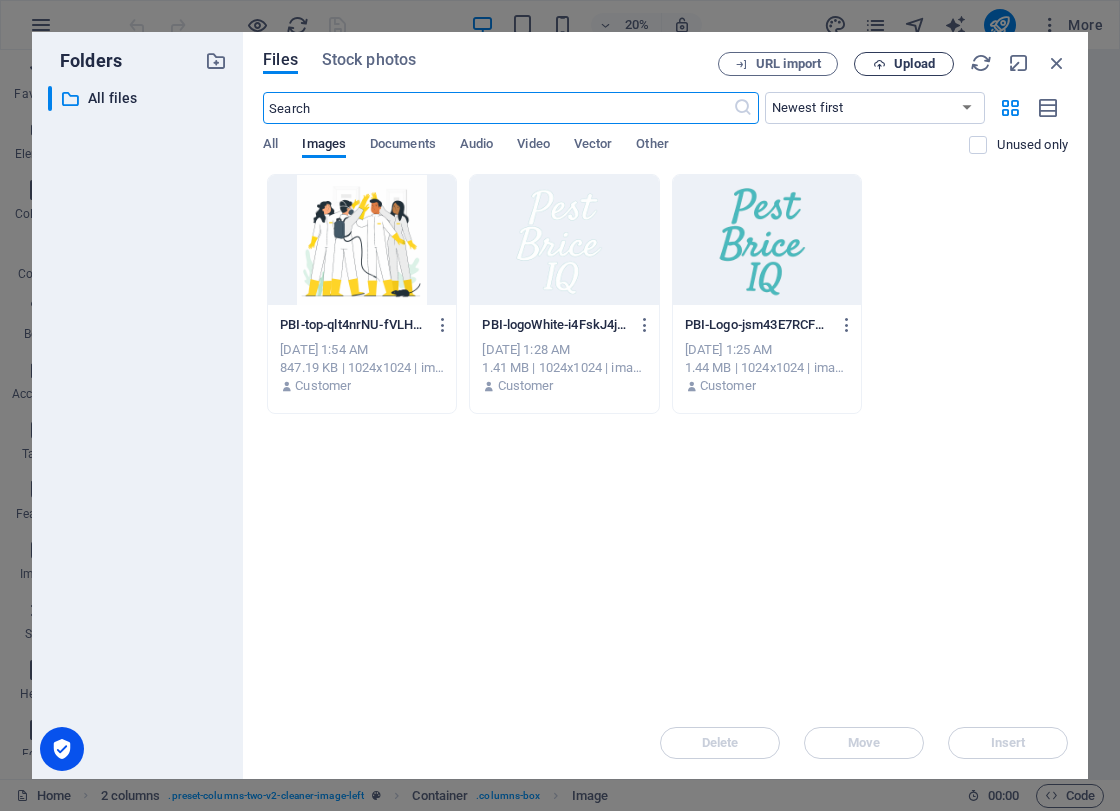 click on "Upload" at bounding box center [904, 64] 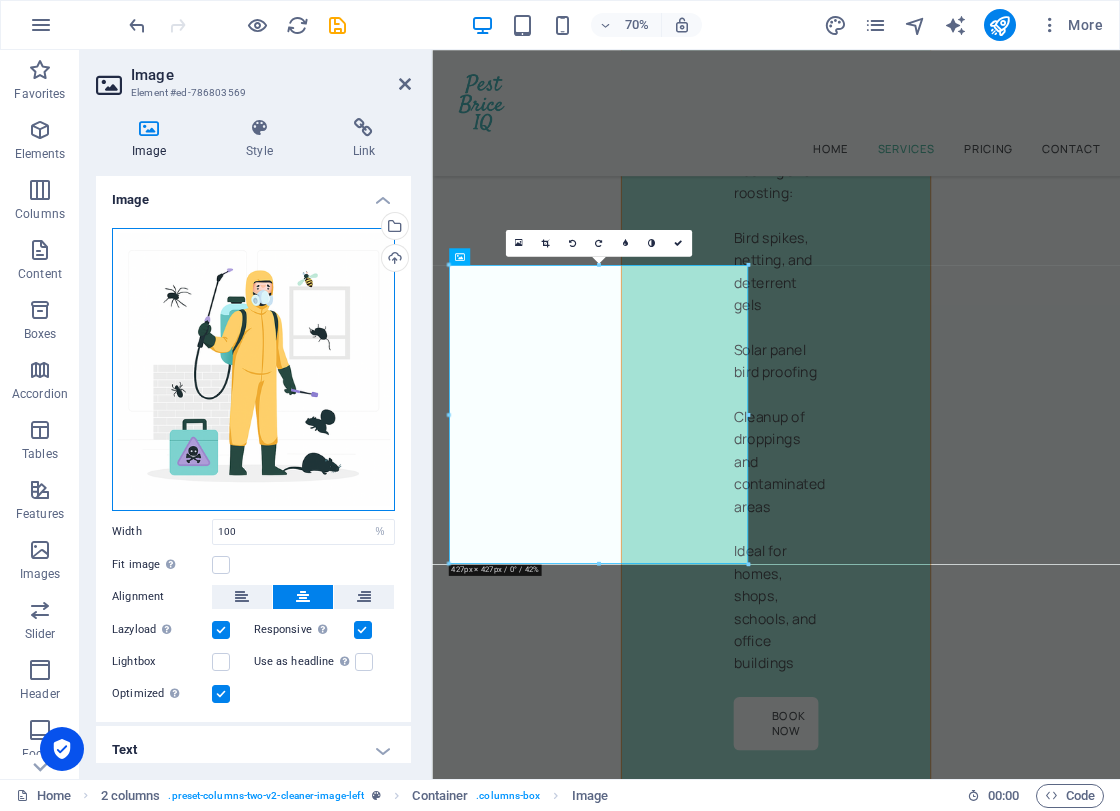 click on "Drag files here, click to choose files or select files from Files or our free stock photos & videos" at bounding box center (253, 369) 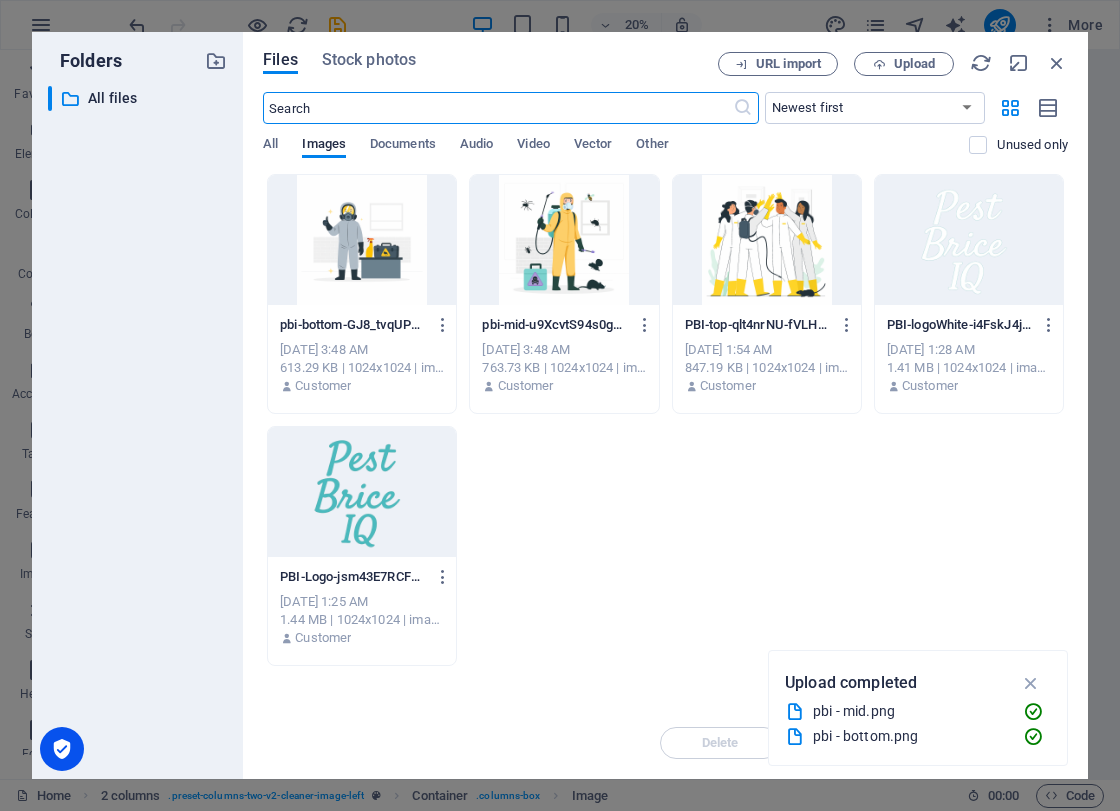 click at bounding box center (564, 240) 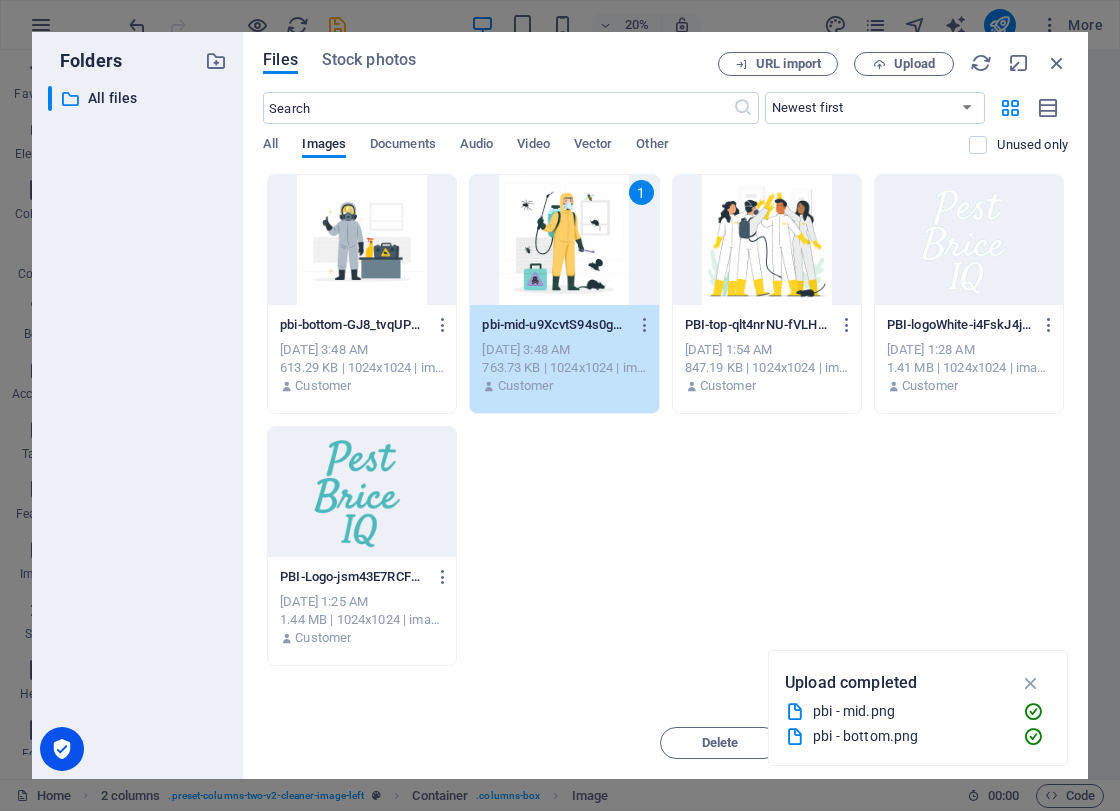 click on "1" at bounding box center [564, 240] 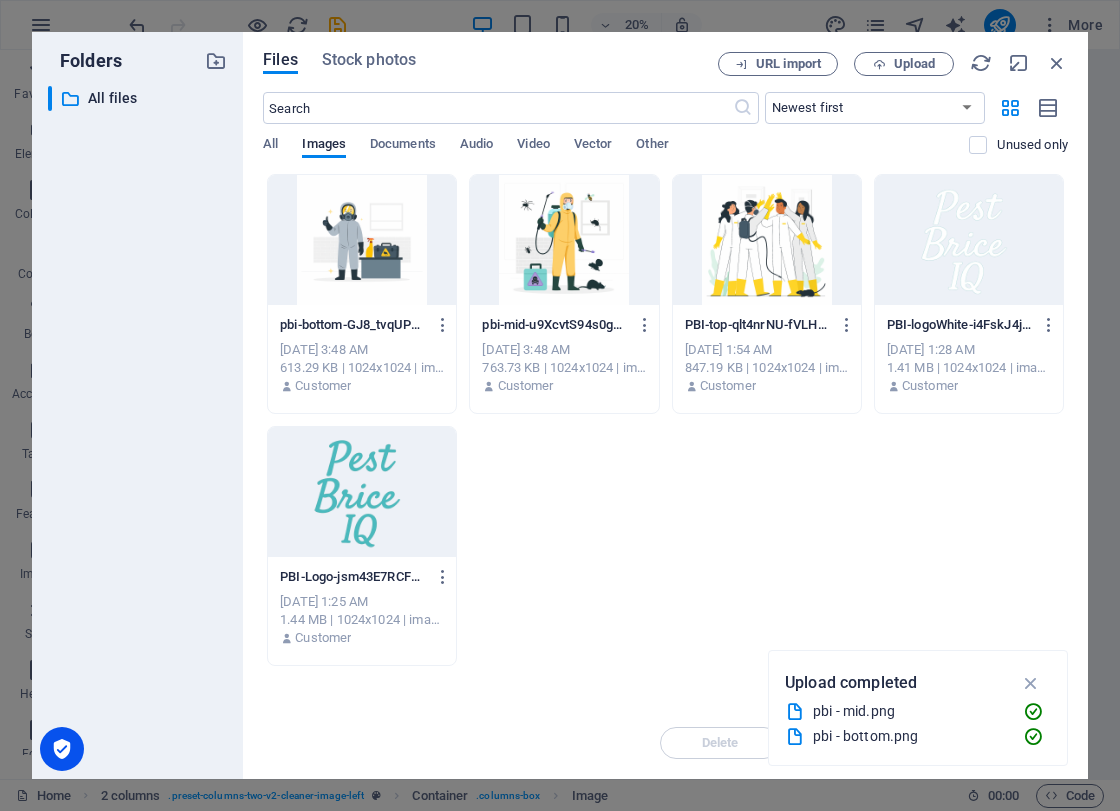 click at bounding box center [564, 240] 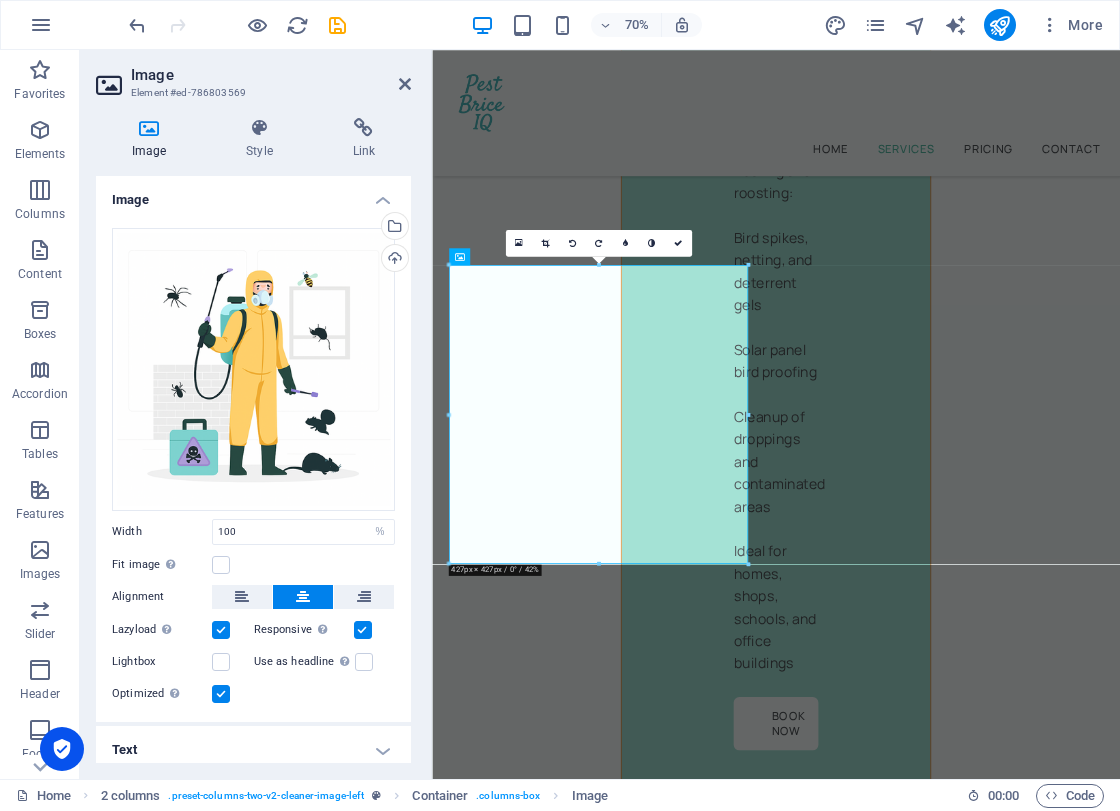 click on "Home Services Pricing Contact Family Run Pest Control in Bromley & Kent With a Personal Touch Fast, effective, and honest pest control services.  We offer free inspections and return at no extra cost if the problem comes back. Book Now Our professional services We offer several cleaning options you can choose from  Rodent Control Wasp & Bee  Nest Removal Bed Bug  Treatment .fa-secondary{opacity:.4} Insect & Crawling Pest Control .fa-secondary{opacity:.4} Bird Proofing  & Control Commercial Pest  Control Rodent Control  (Rats, Mice & Squirrels) Rodents are a common issue in both homes and commercial properties. We use safe, effective baiting and trapping methods to remove rats, mice, and squirrels. Our service includes: A full property inspection to identify entry points Humane removal methods Sealing of access points to prevent re-entry Free follow-up visit if the problem returns Book Now Wasp & Bee Nest Removal Same-day removal available Fully equipped with protective gear and tools Book Now Book Now £60" at bounding box center (923, 834) 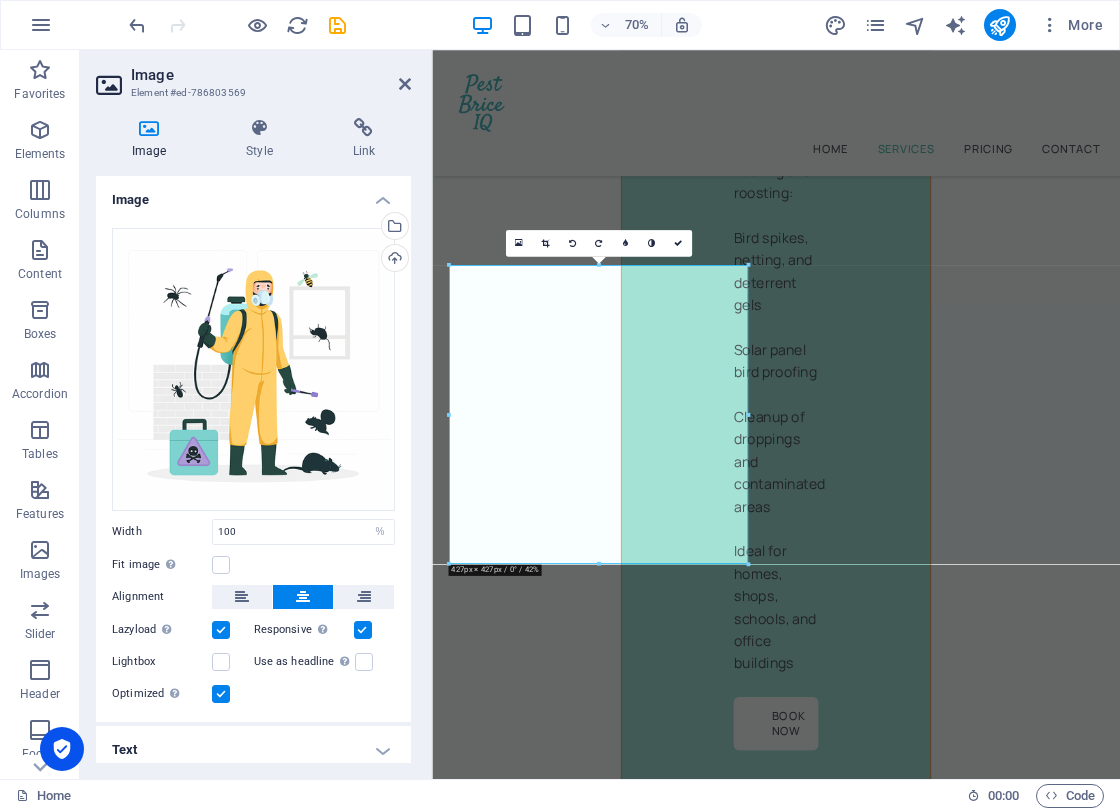 click on "Image" at bounding box center [271, 75] 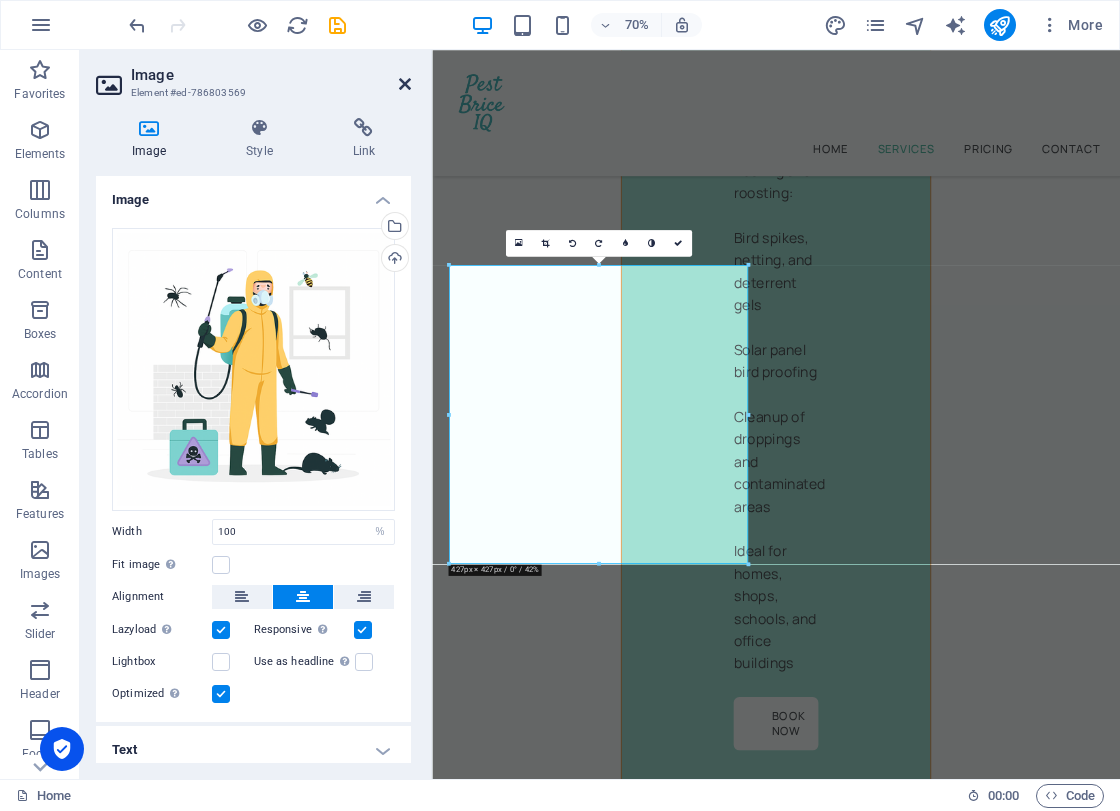 click at bounding box center [405, 84] 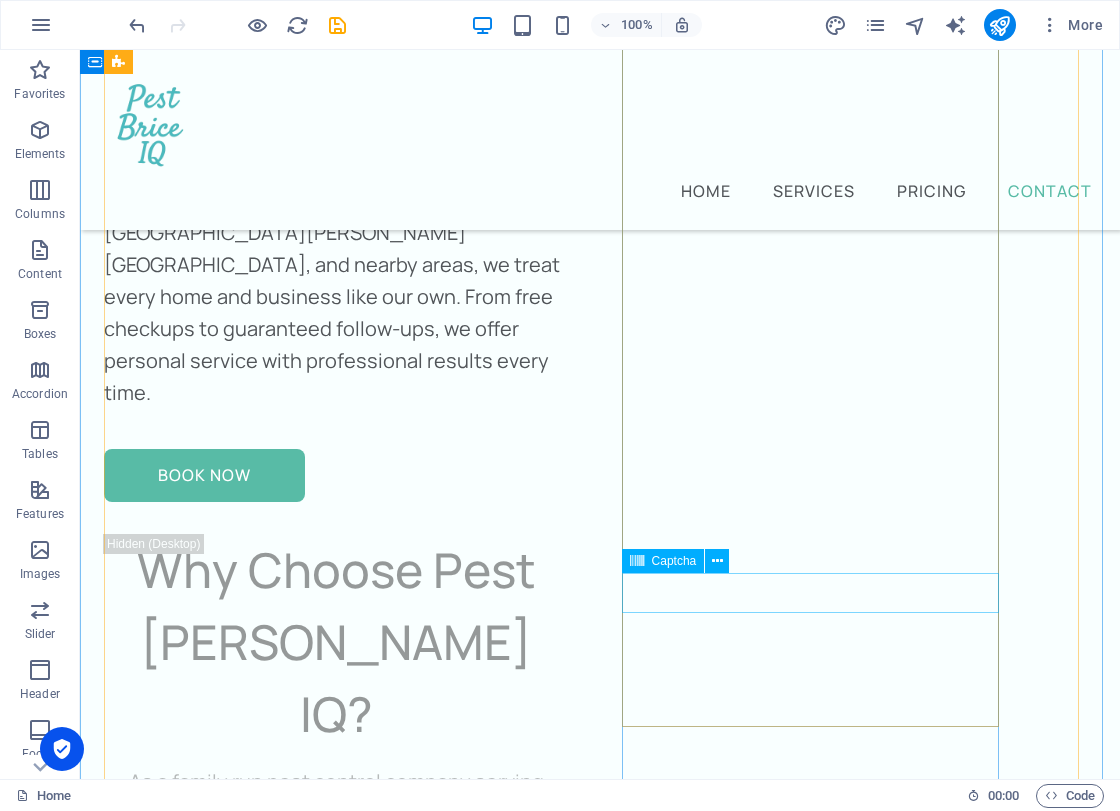 scroll, scrollTop: 13745, scrollLeft: 0, axis: vertical 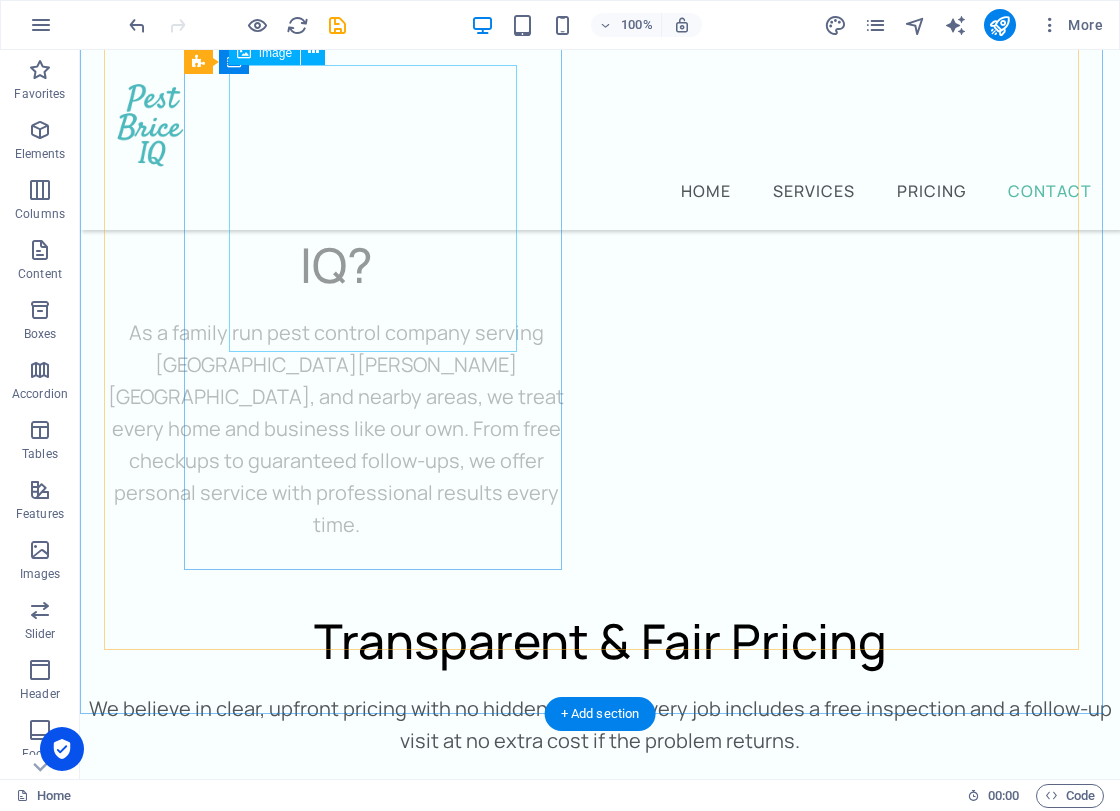 click at bounding box center (377, 4965) 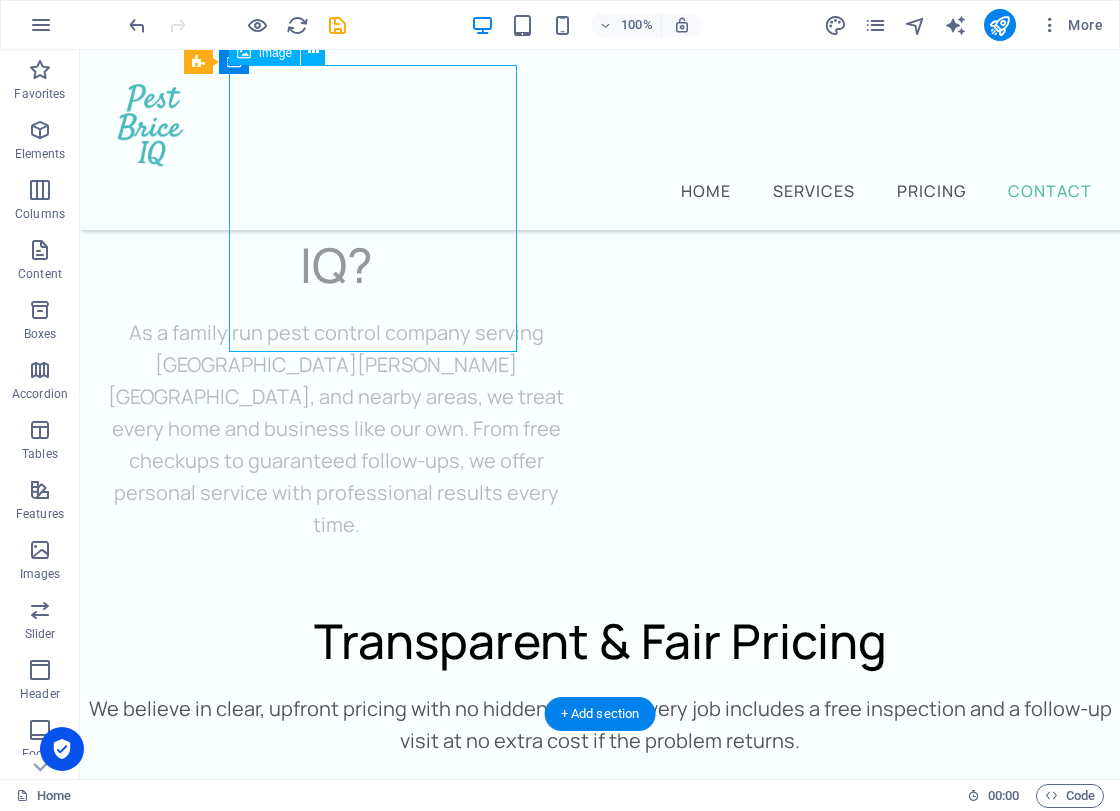 click at bounding box center [377, 4965] 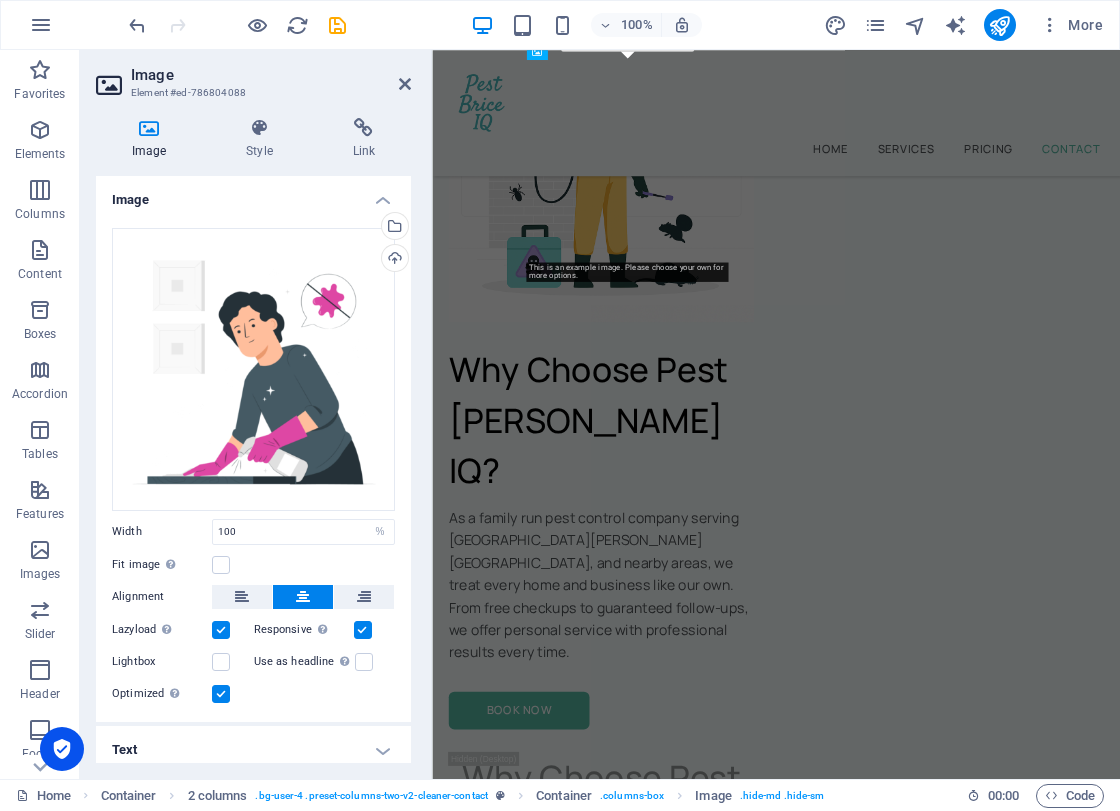 scroll, scrollTop: 14760, scrollLeft: 0, axis: vertical 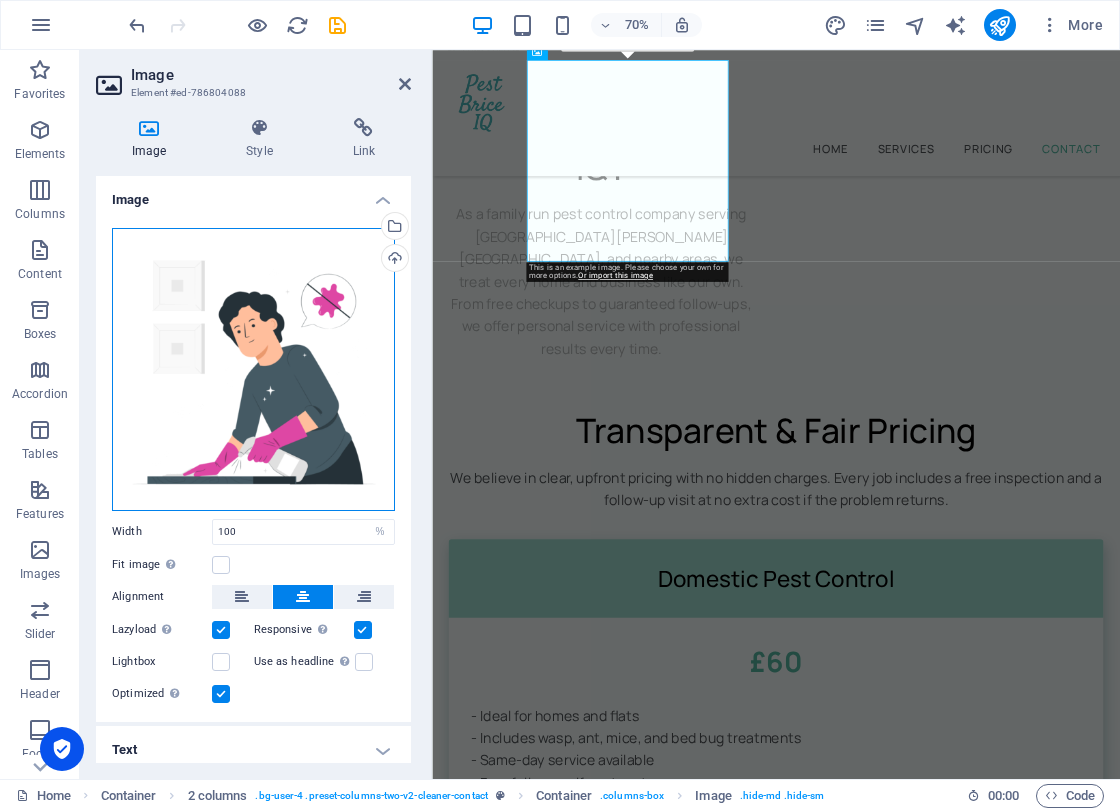 click on "Drag files here, click to choose files or select files from Files or our free stock photos & videos" at bounding box center [253, 369] 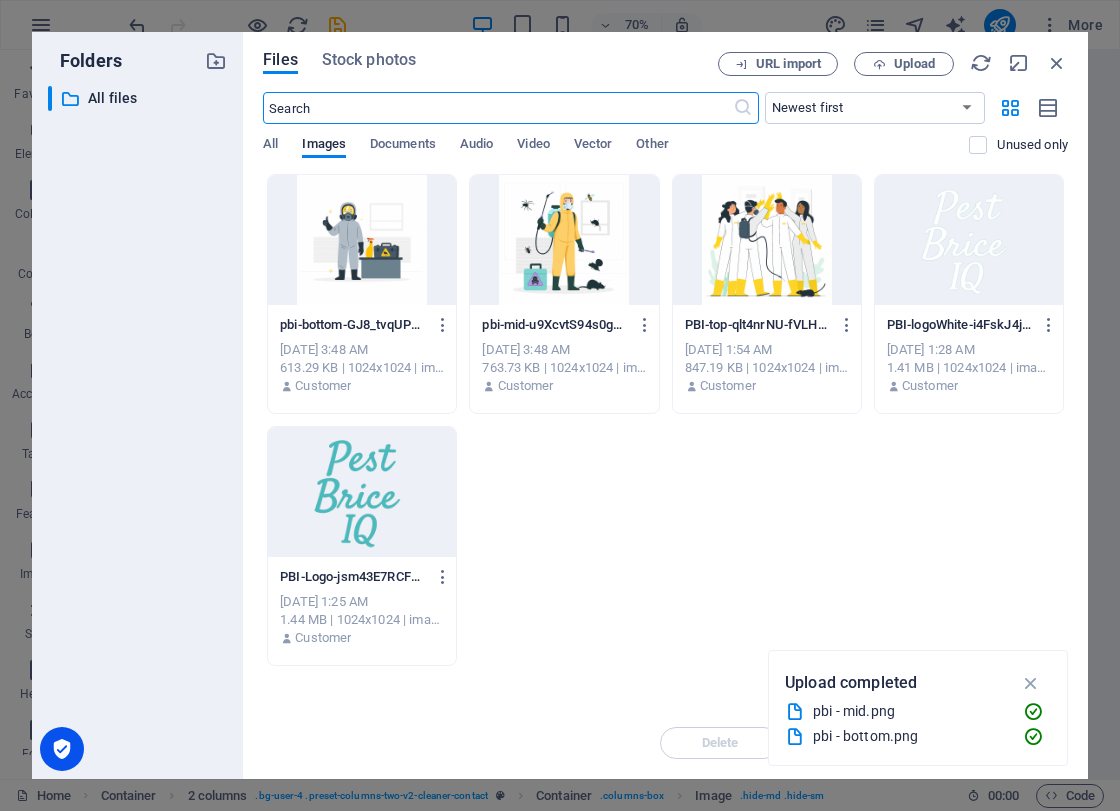 scroll, scrollTop: 13411, scrollLeft: 0, axis: vertical 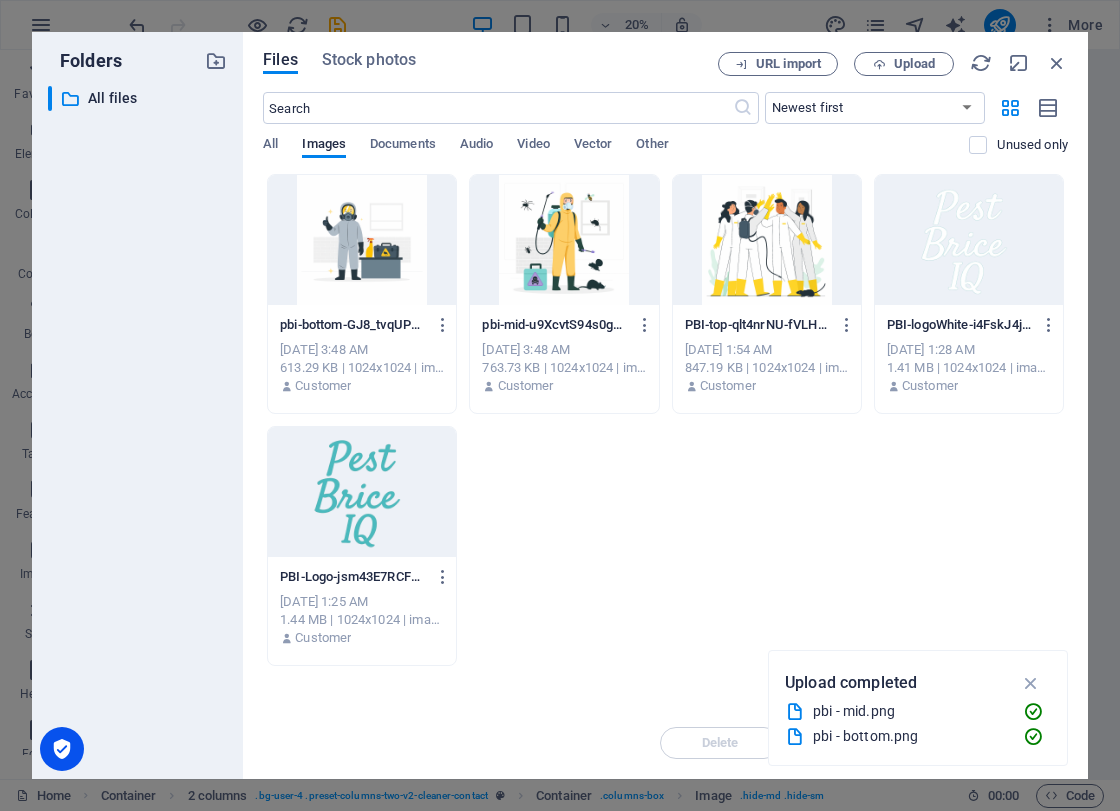 click at bounding box center (362, 240) 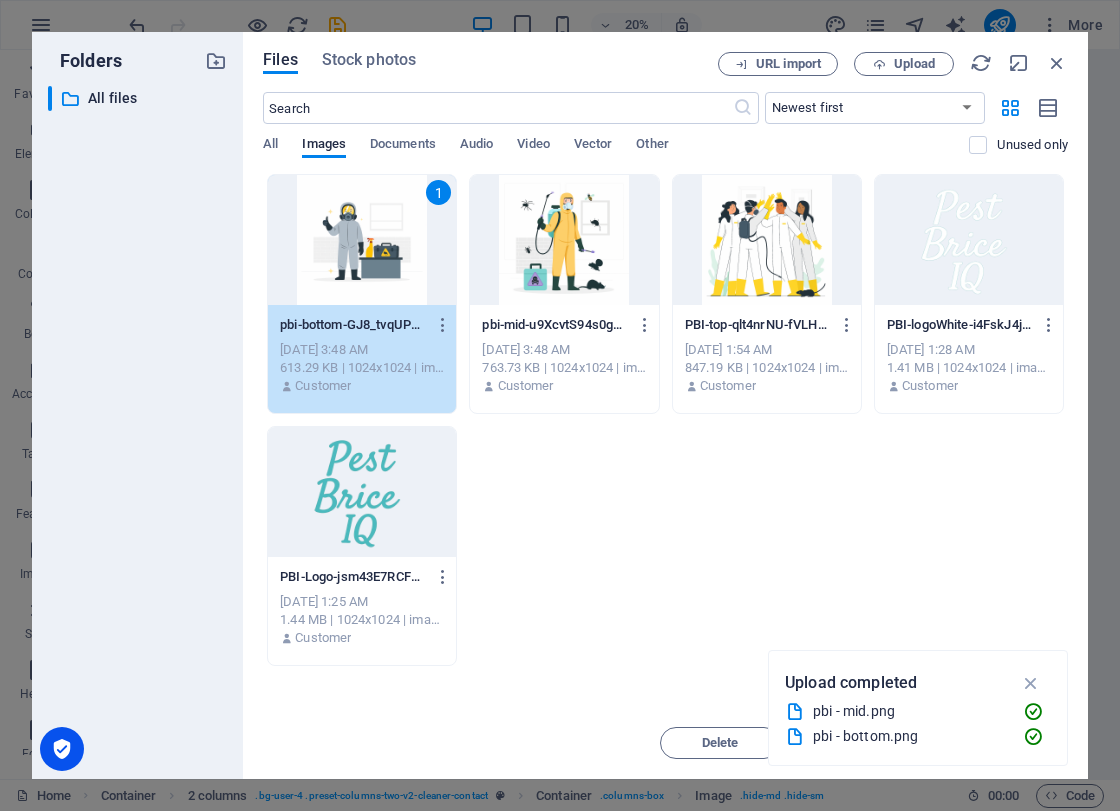 click on "1" at bounding box center [362, 240] 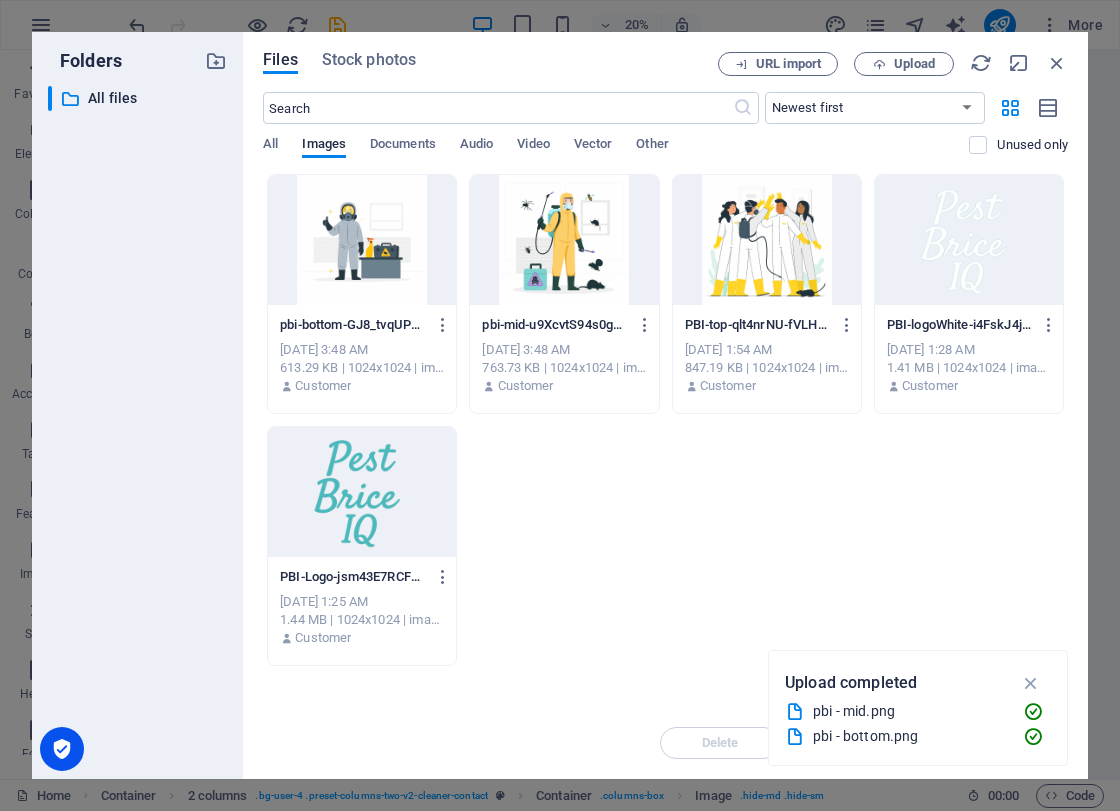 click at bounding box center (362, 240) 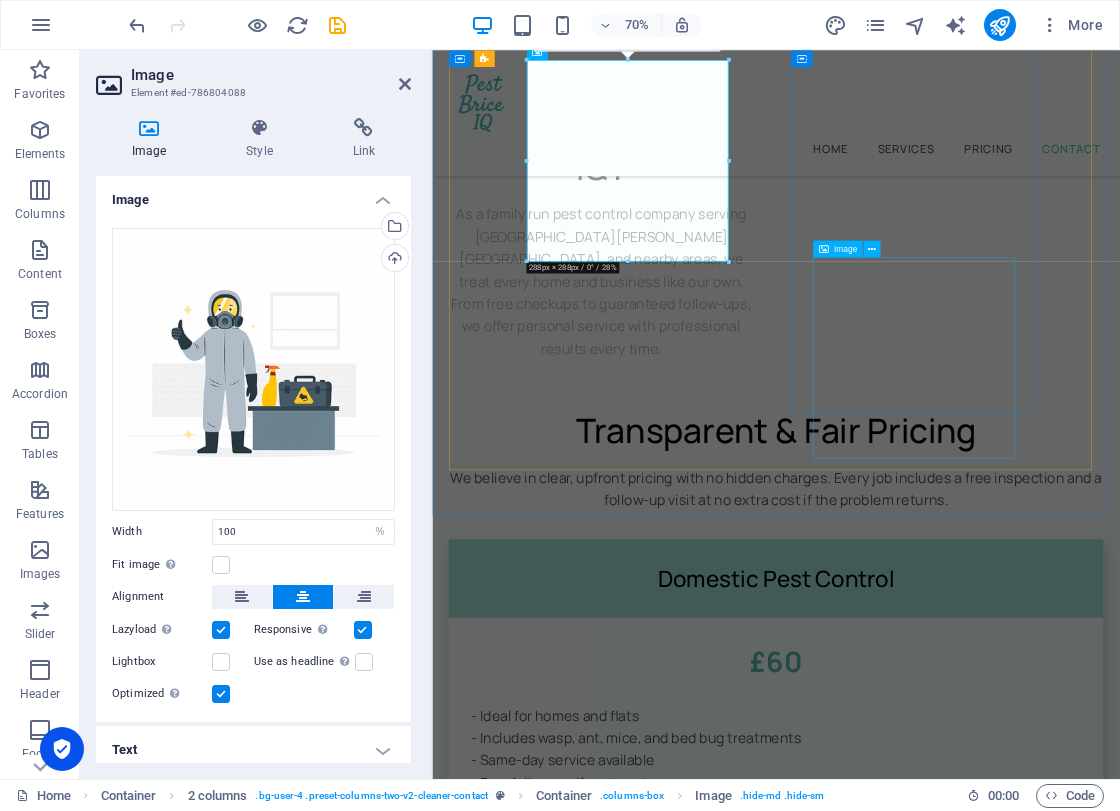 click at bounding box center (715, 6084) 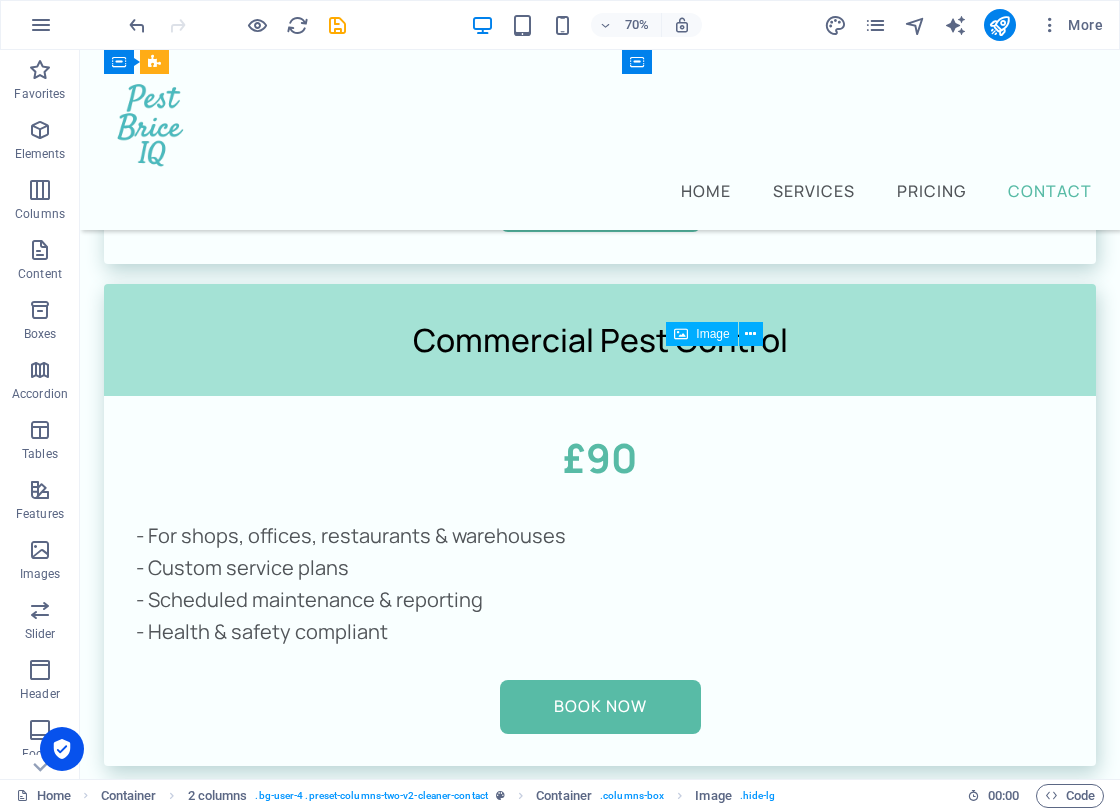 scroll, scrollTop: 13745, scrollLeft: 0, axis: vertical 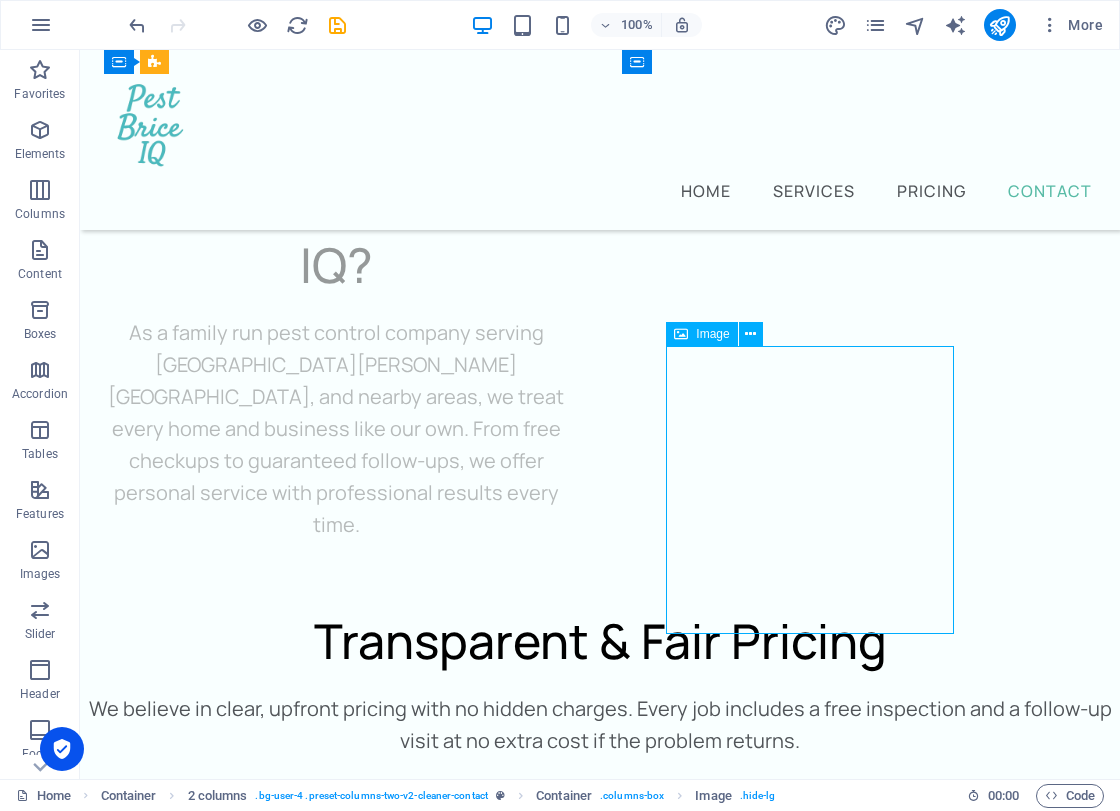 click at bounding box center (377, 6072) 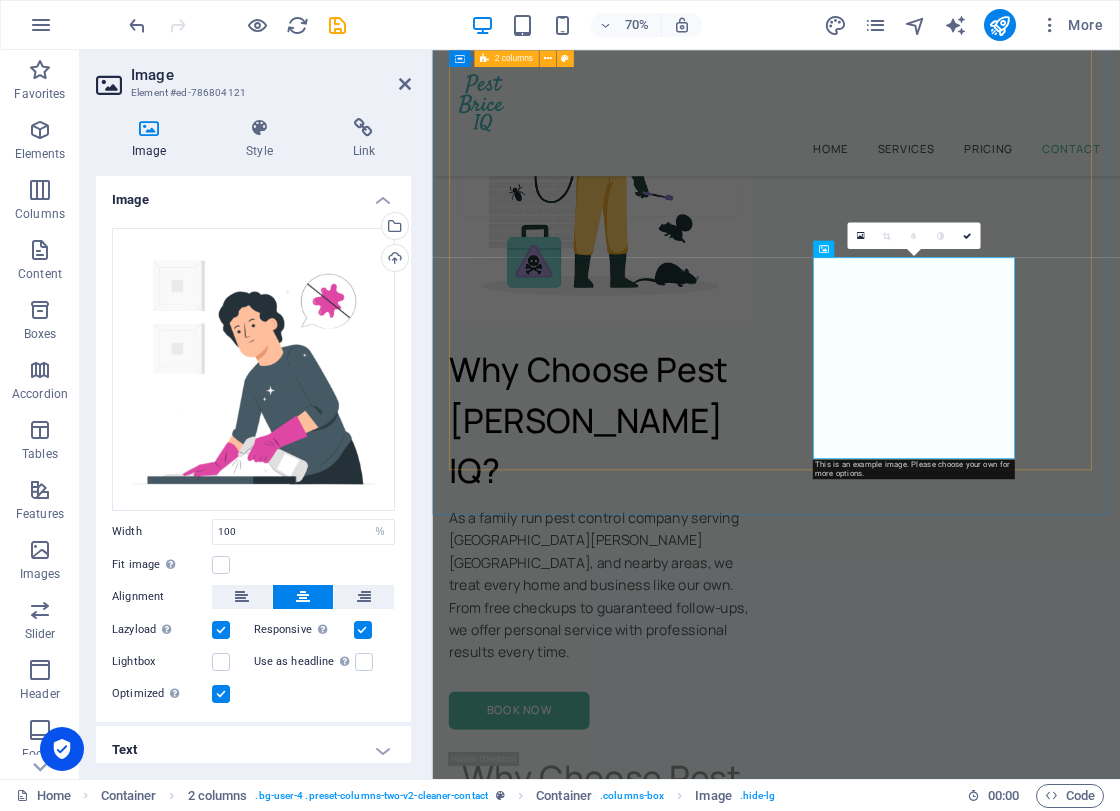 scroll, scrollTop: 14760, scrollLeft: 0, axis: vertical 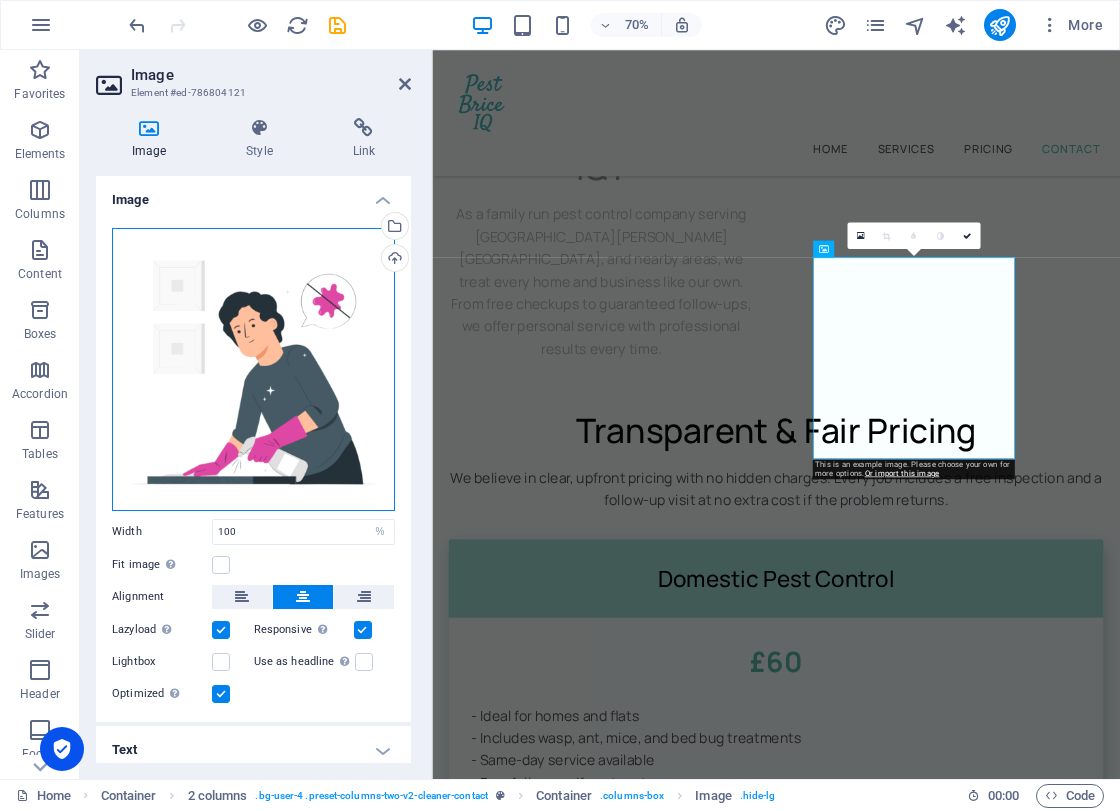 click on "Drag files here, click to choose files or select files from Files or our free stock photos & videos" at bounding box center [253, 369] 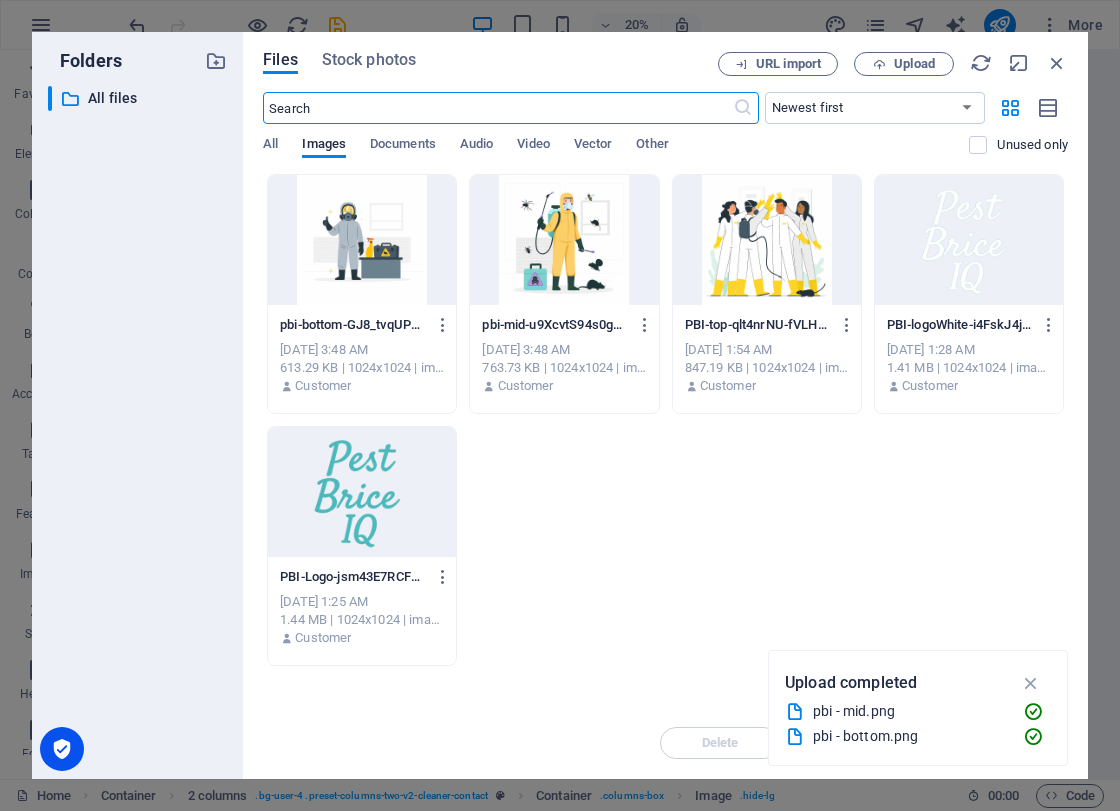 scroll, scrollTop: 13411, scrollLeft: 0, axis: vertical 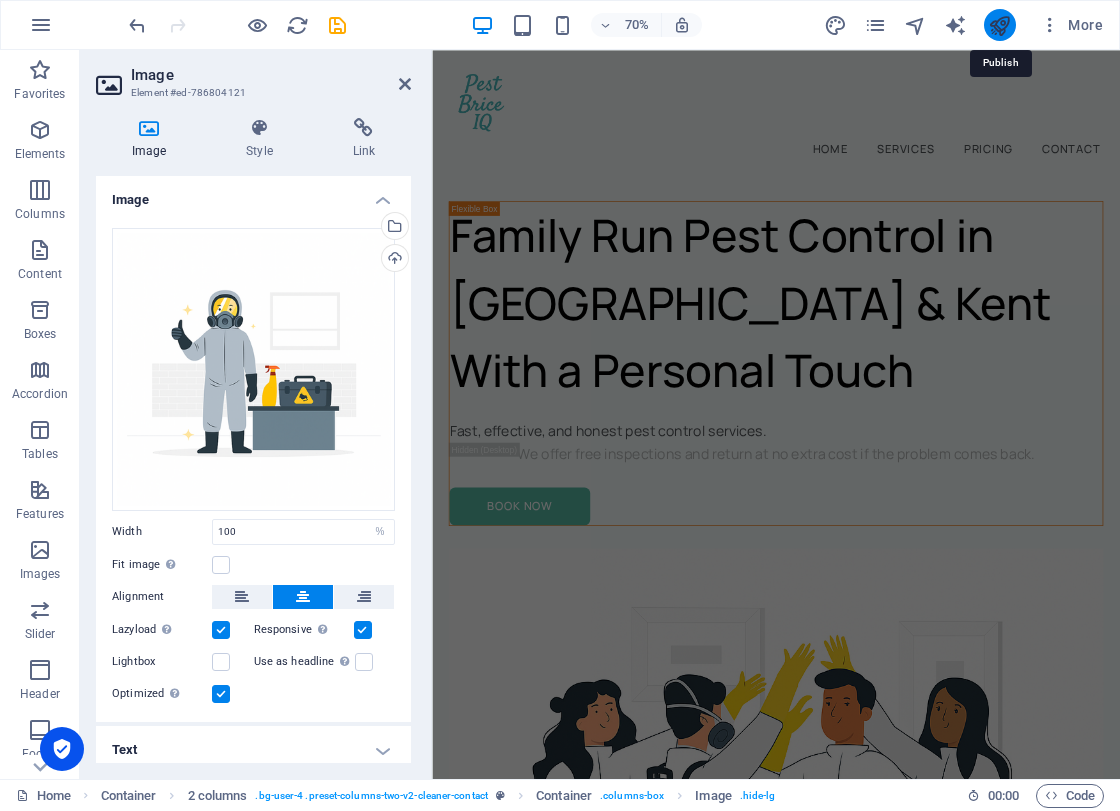 click at bounding box center [999, 25] 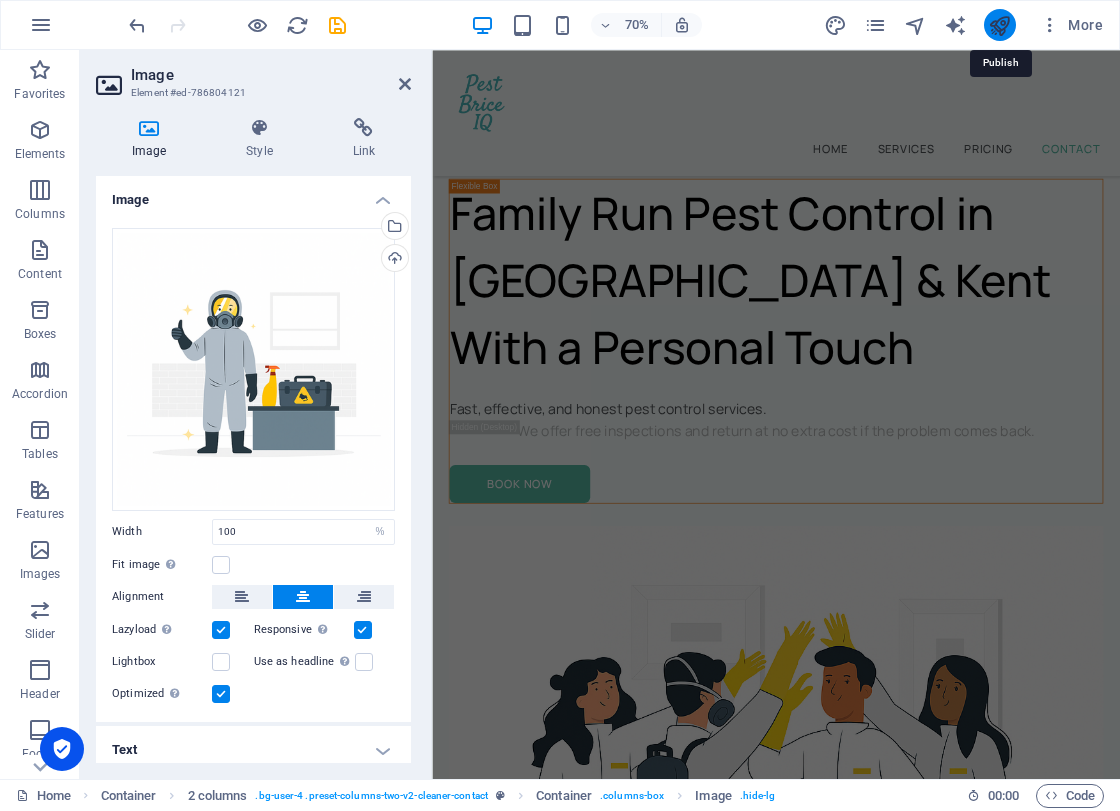 scroll, scrollTop: 13821, scrollLeft: 0, axis: vertical 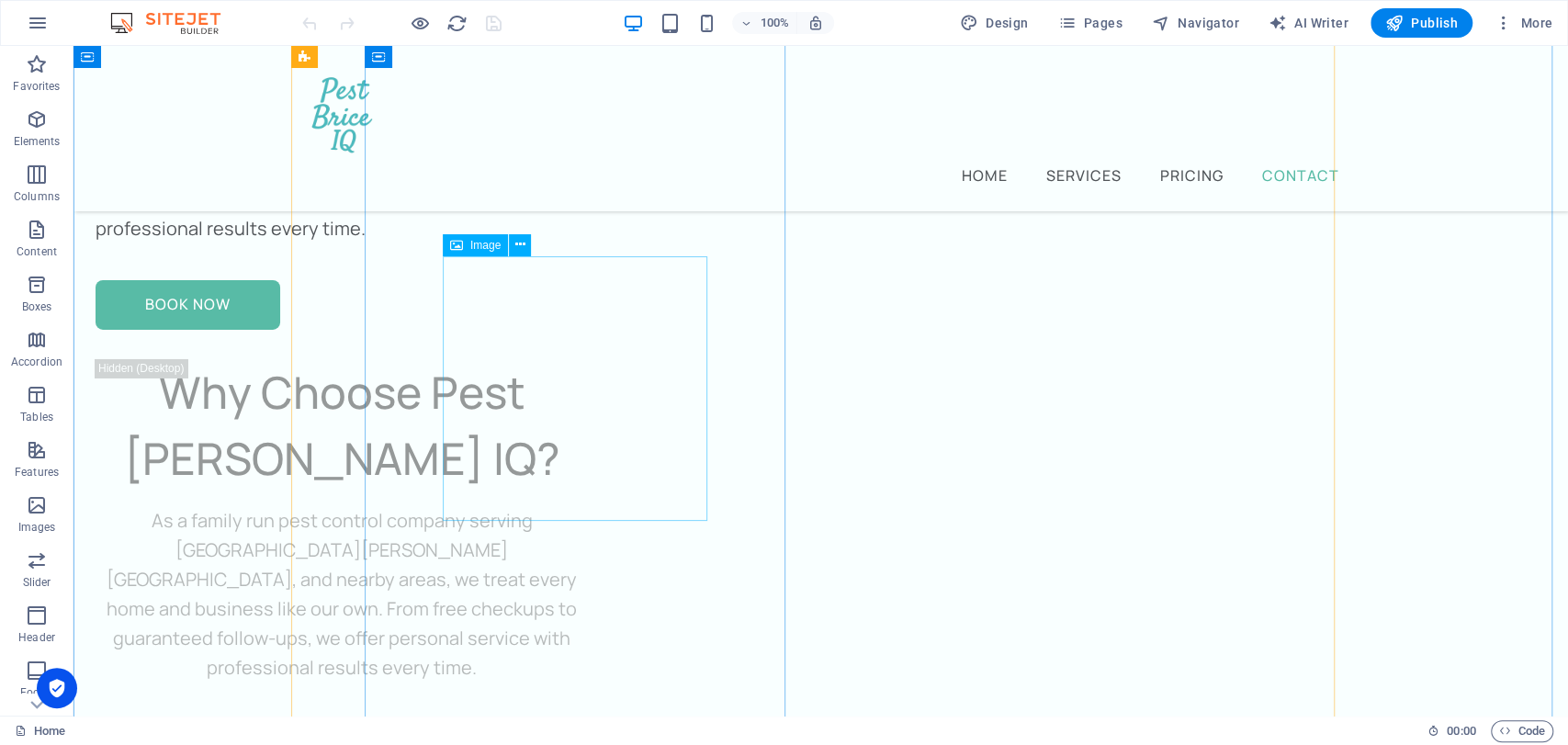 click at bounding box center (583, 4603) 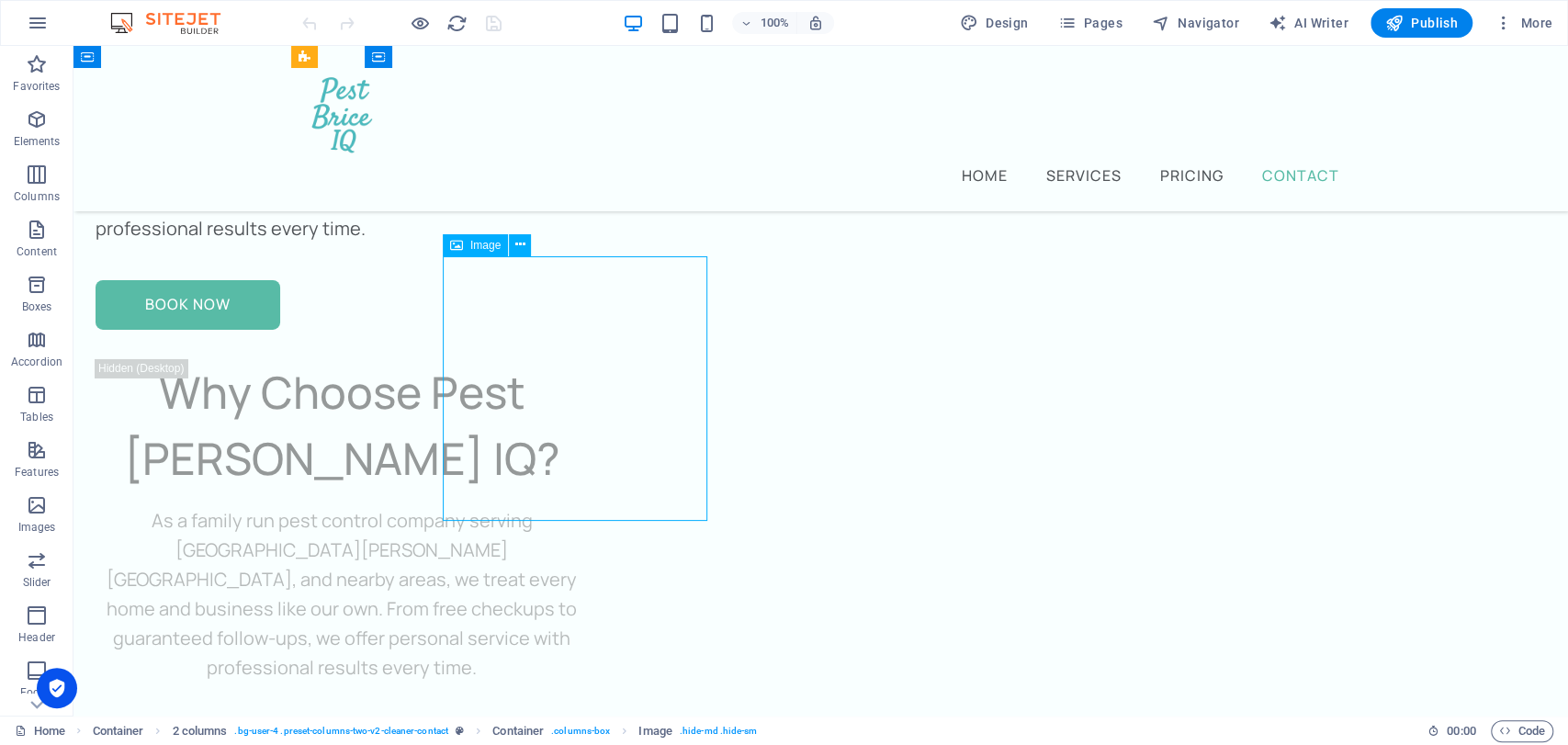 click at bounding box center [583, 4603] 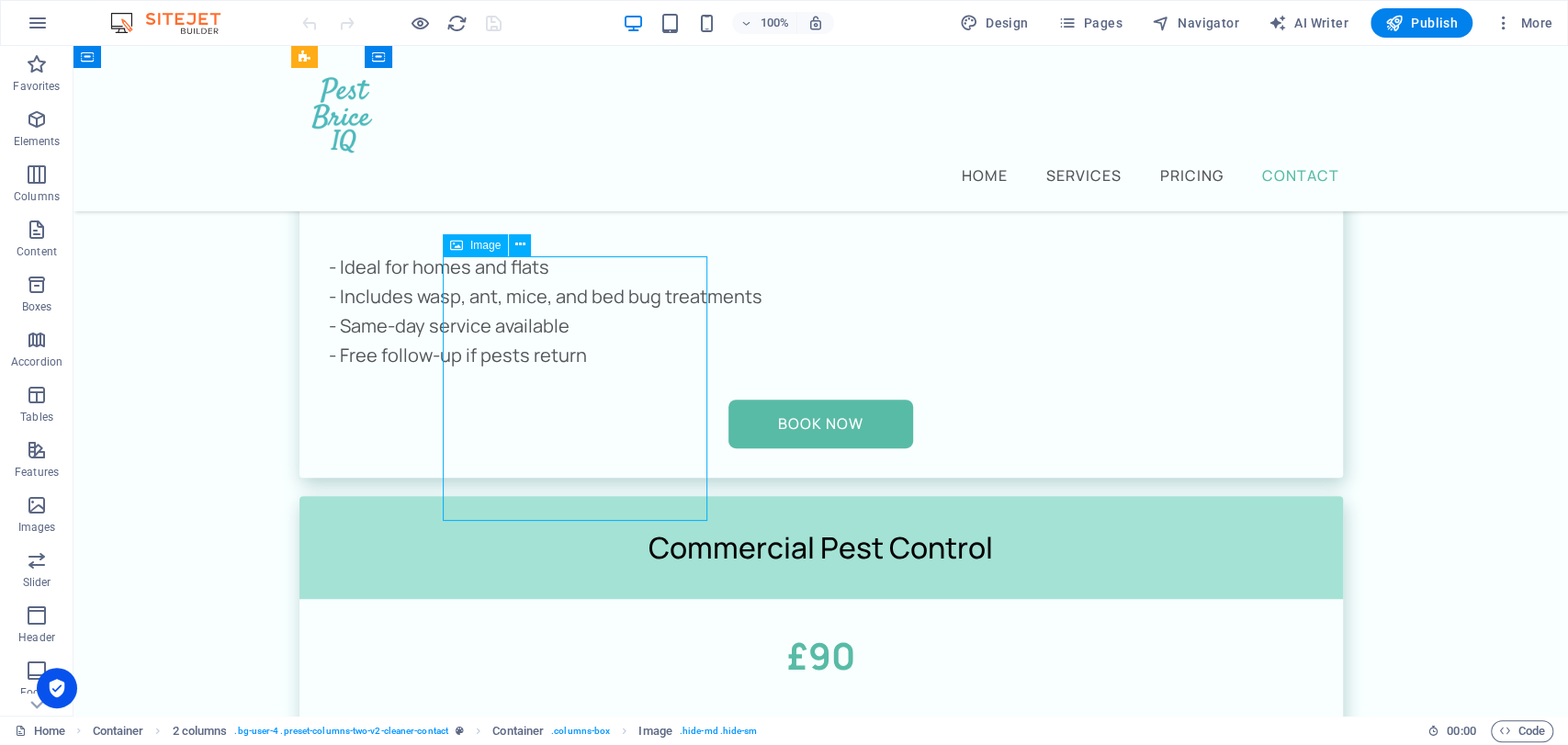 select on "%" 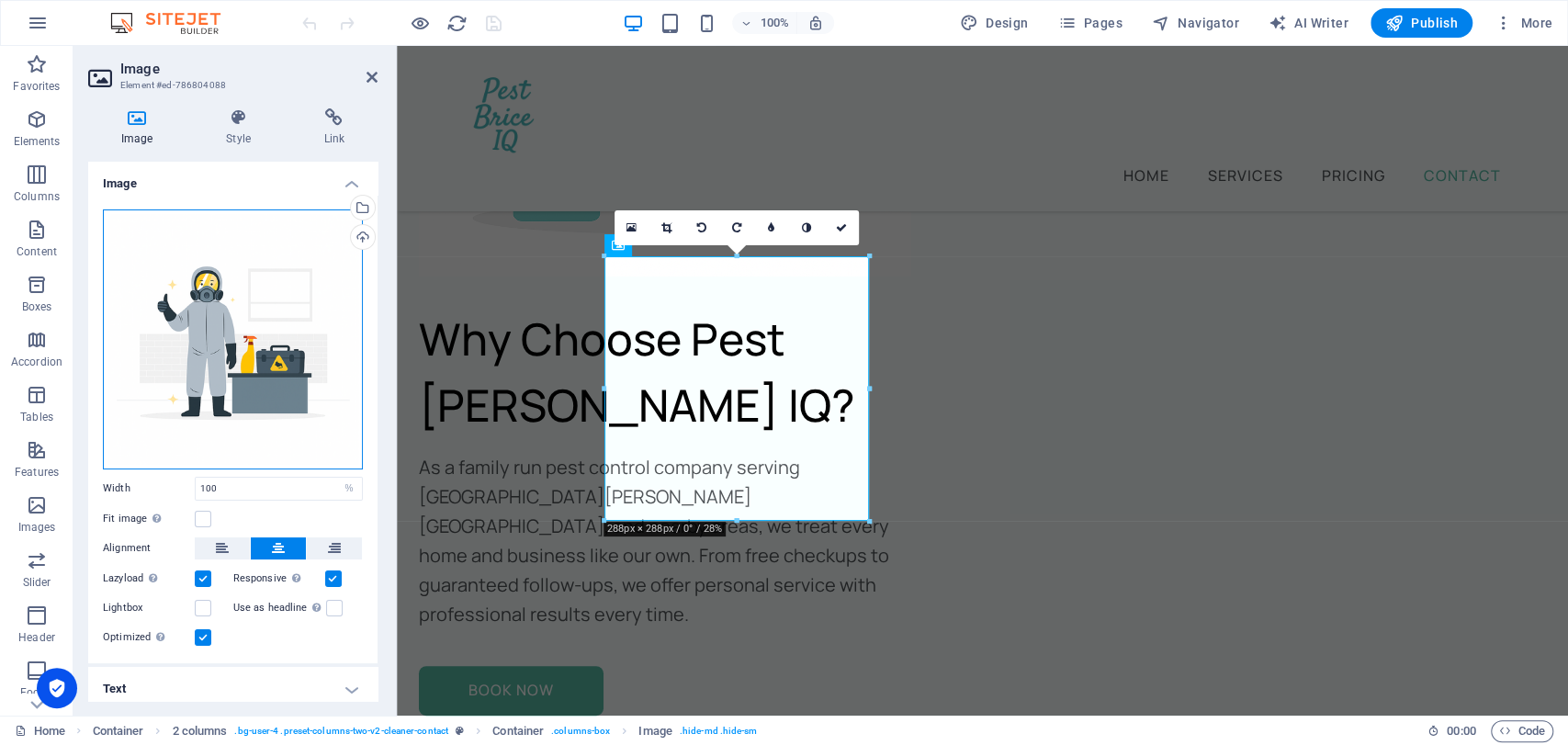 click on "Drag files here, click to choose files or select files from Files or our free stock photos & videos" at bounding box center [232, 339] 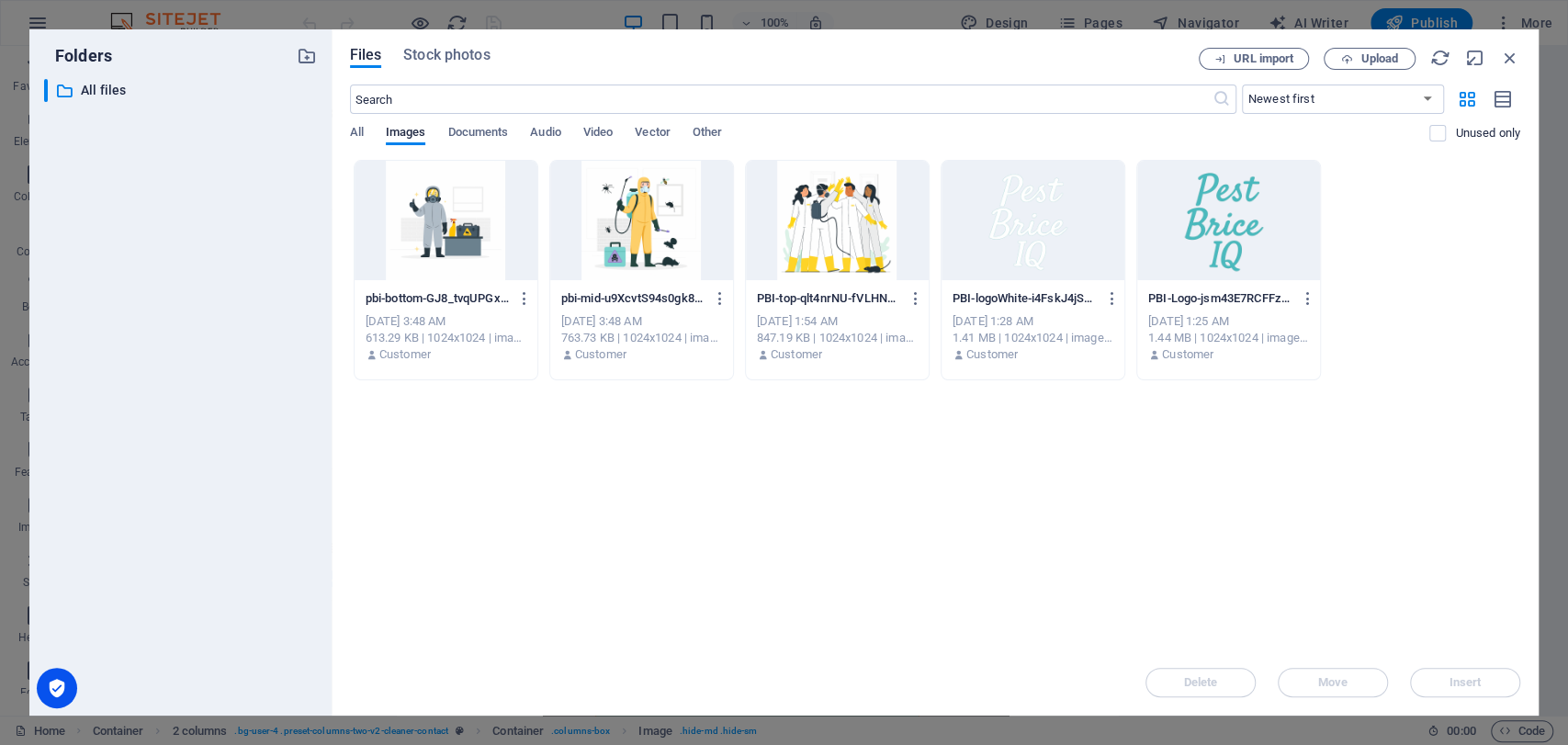 click on "​ All files All files" at bounding box center [180, 389] 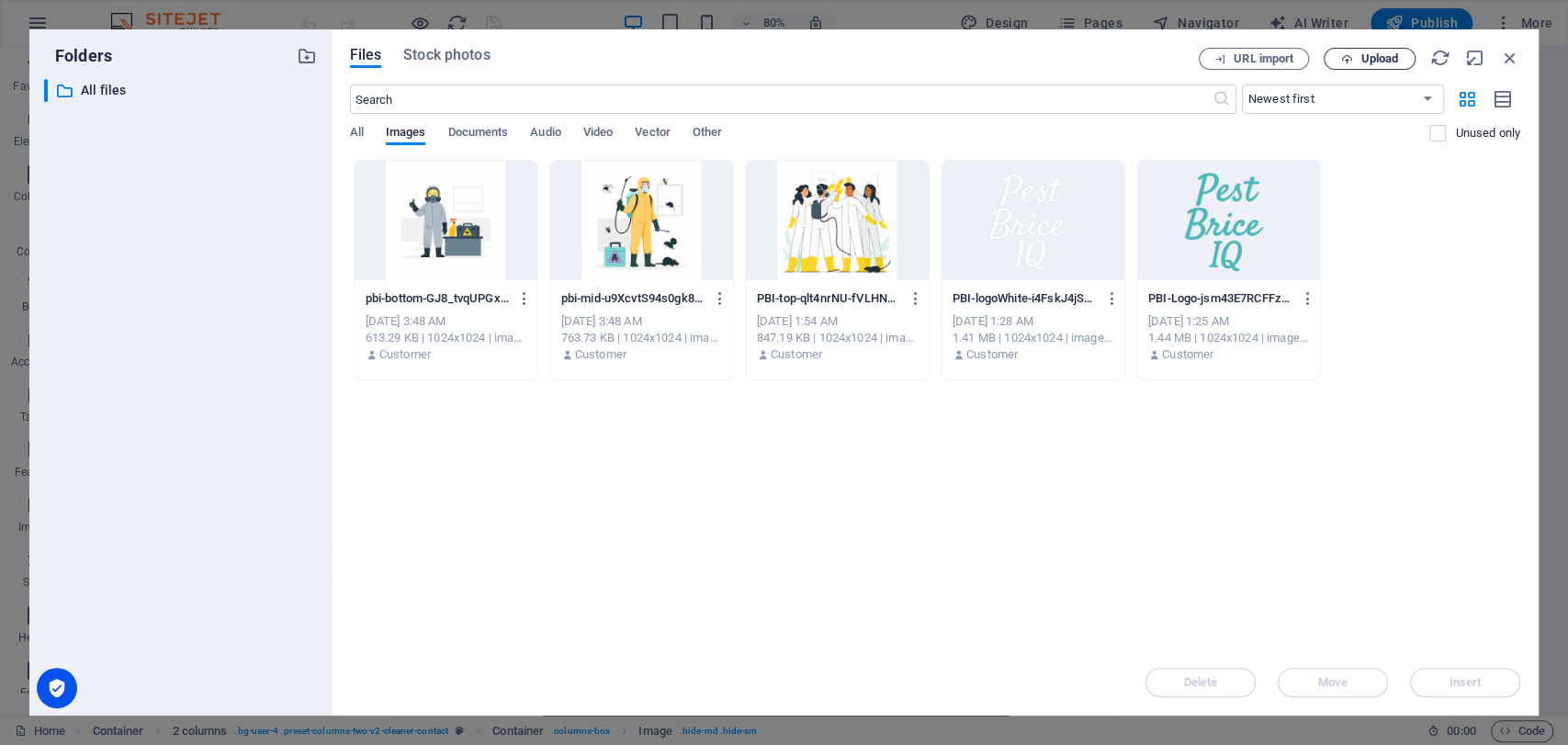 click on "Upload" at bounding box center (1379, 59) 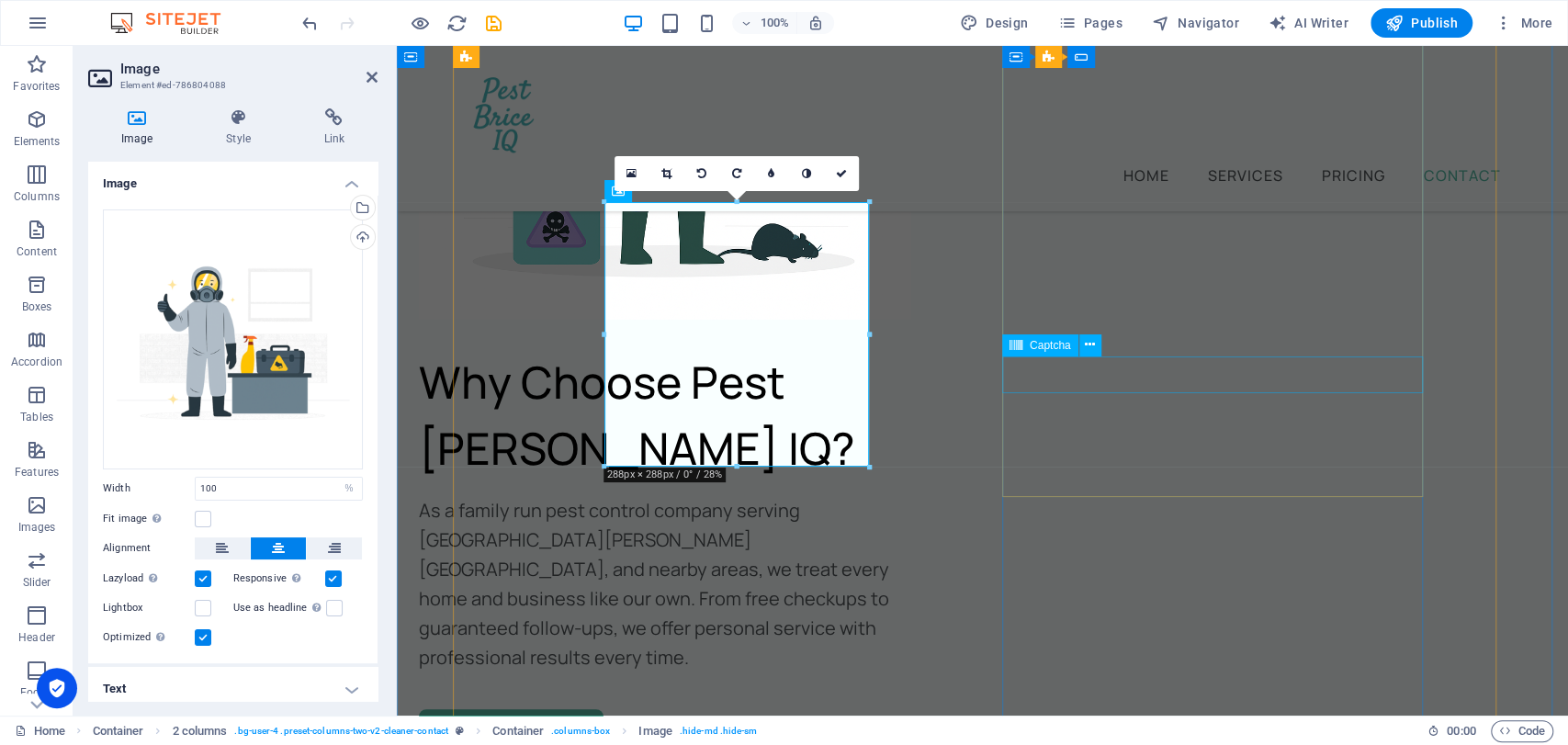 scroll, scrollTop: 9834, scrollLeft: 0, axis: vertical 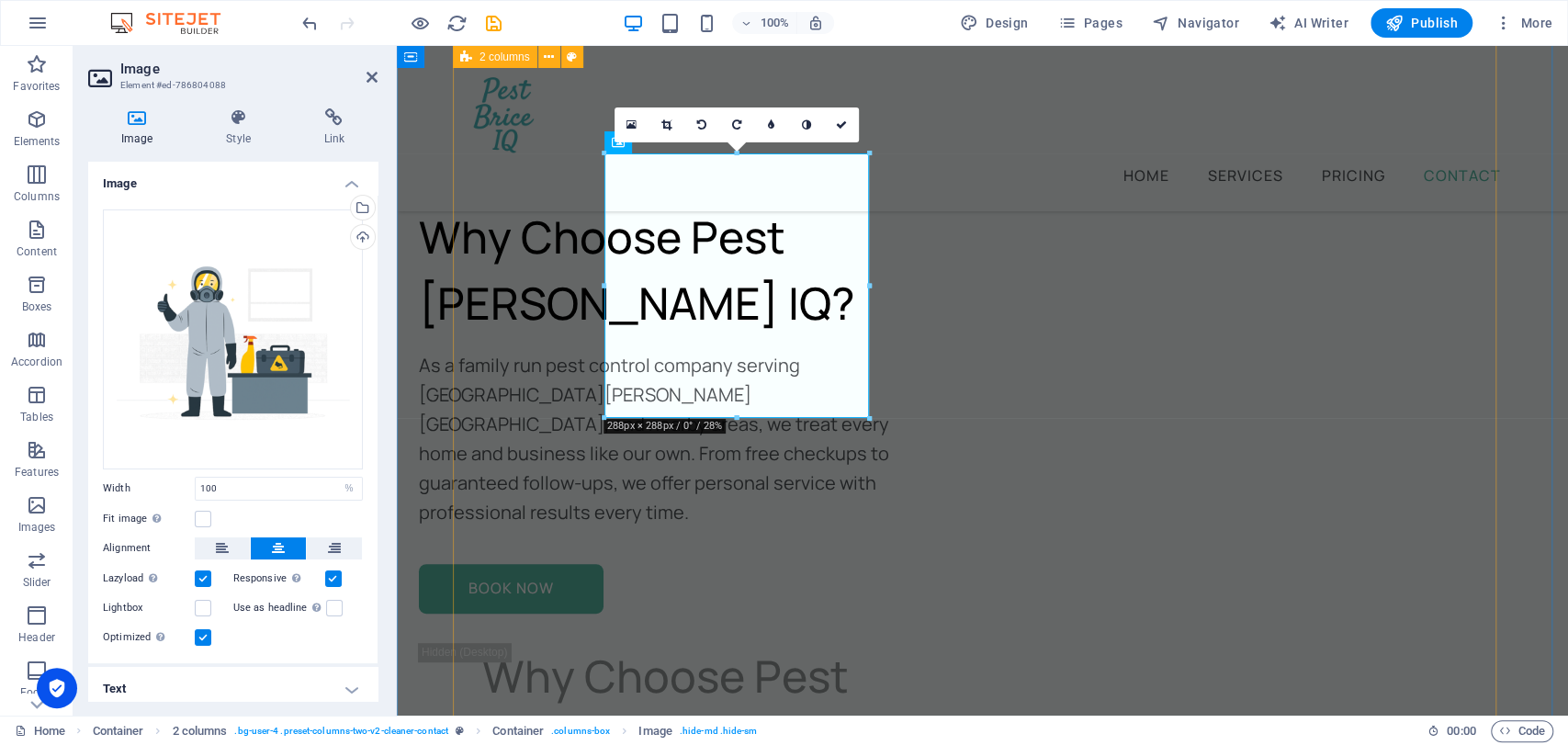 click on "Get in touch [DATE]! Have a pest issue or just need advice? Fill out the form below and our team will get back to you as soon as possible — usually within the hour. ✅ Free inspection included | 🕒 No-obligation quote | 📍 Serving [GEOGRAPHIC_DATA][PERSON_NAME][GEOGRAPHIC_DATA] & nearby areas Full name Email Phone Message   I have read and understand the privacy policy. Unreadable? Regenerate Submit" at bounding box center [983, 5204] 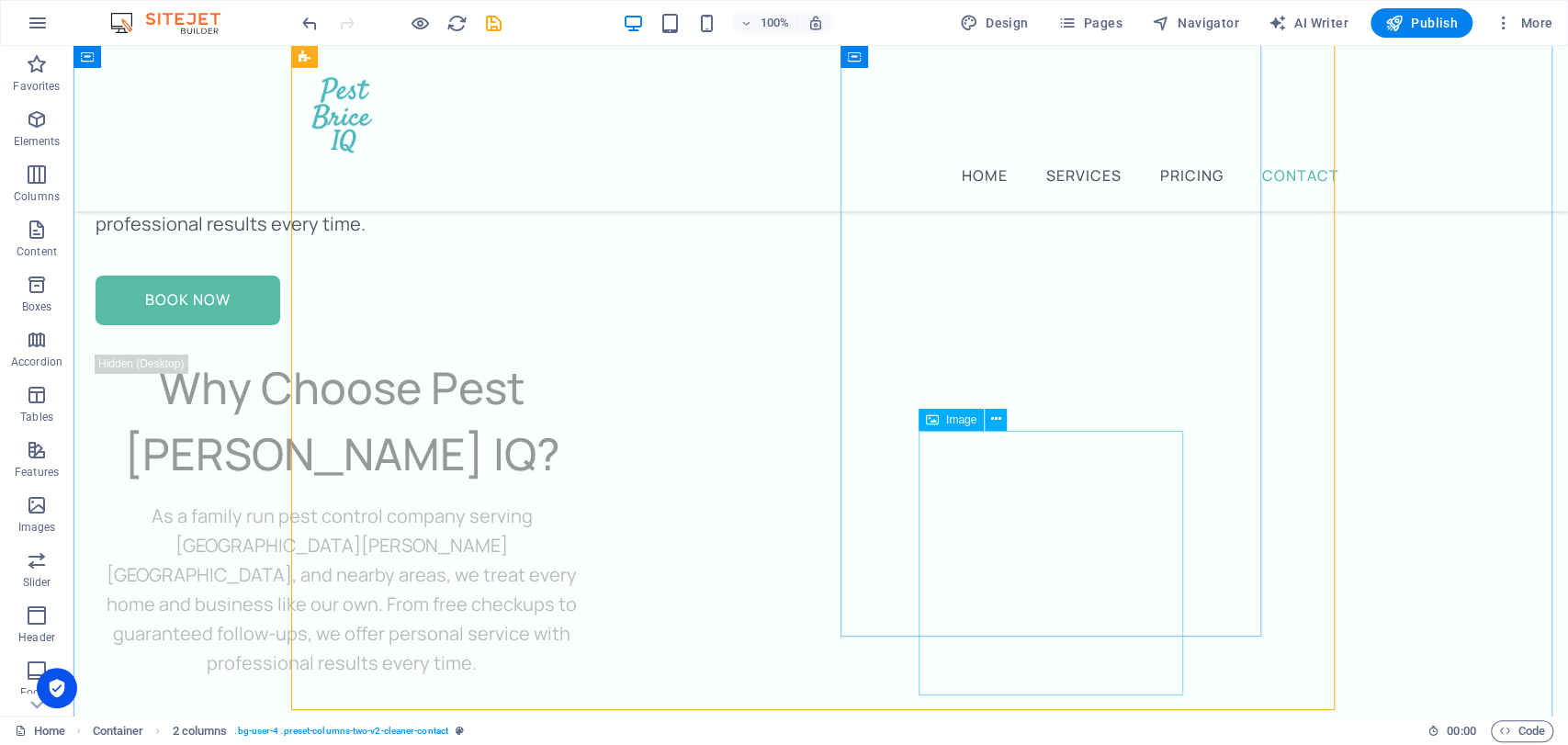 scroll, scrollTop: 9083, scrollLeft: 0, axis: vertical 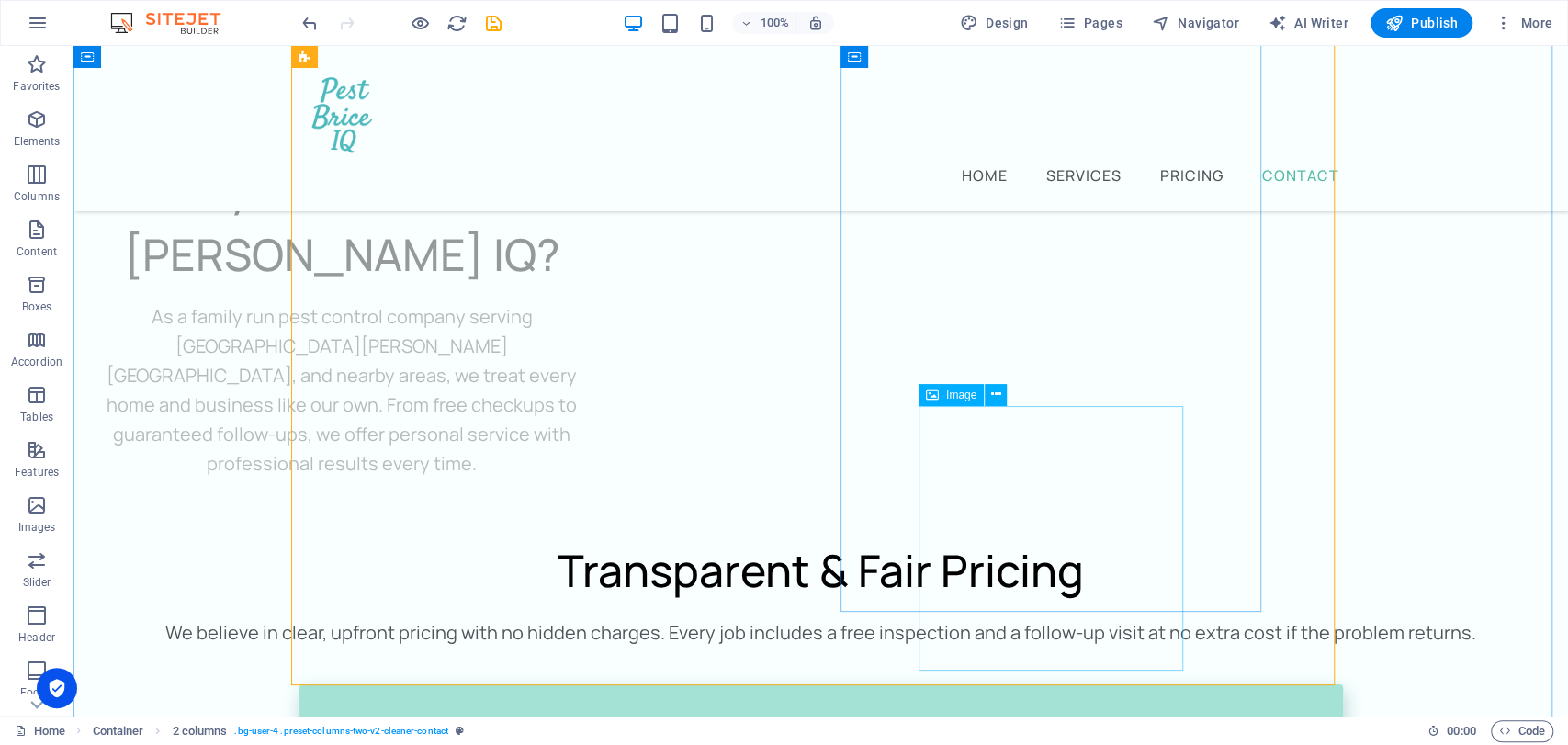 click at bounding box center (583, 5481) 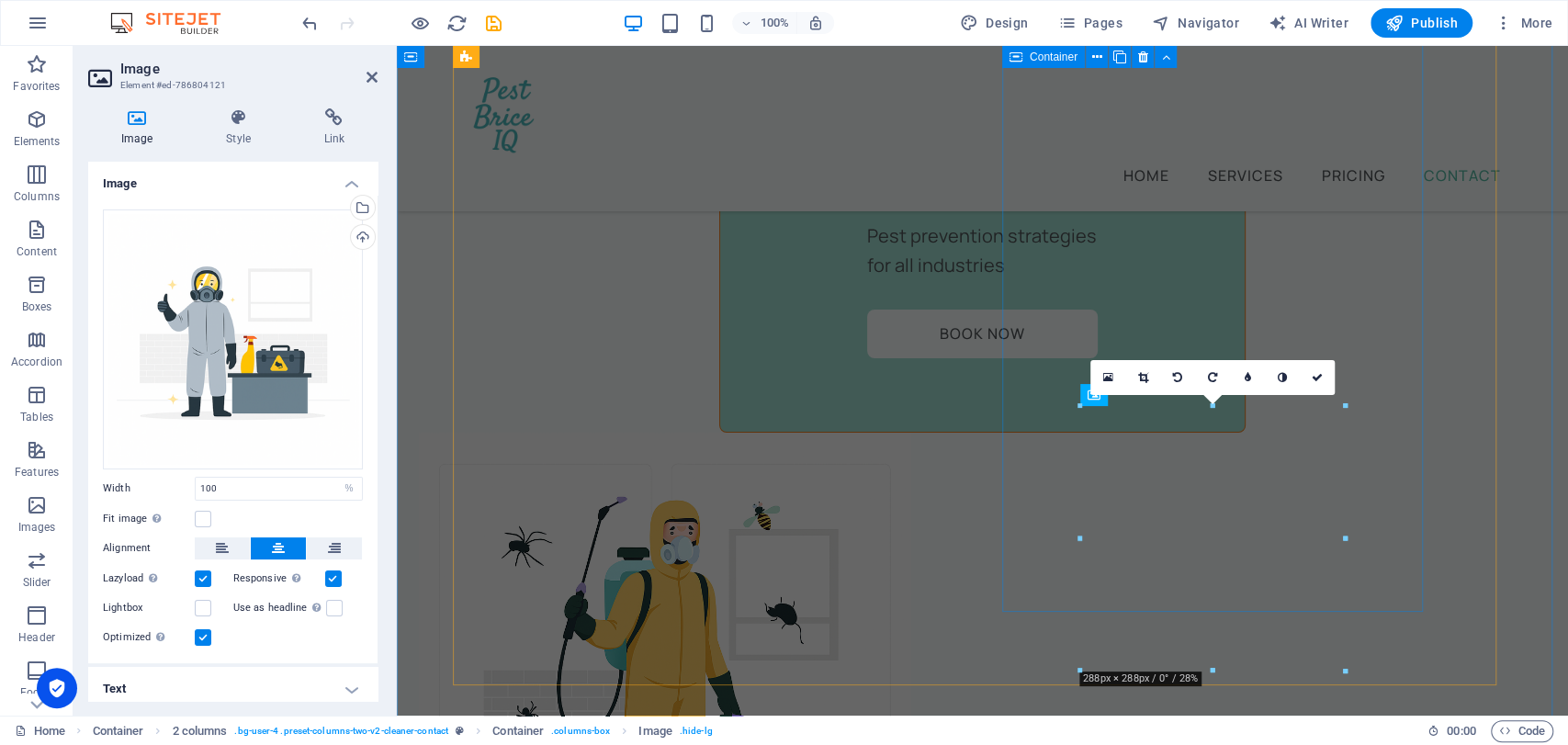 scroll, scrollTop: 9936, scrollLeft: 0, axis: vertical 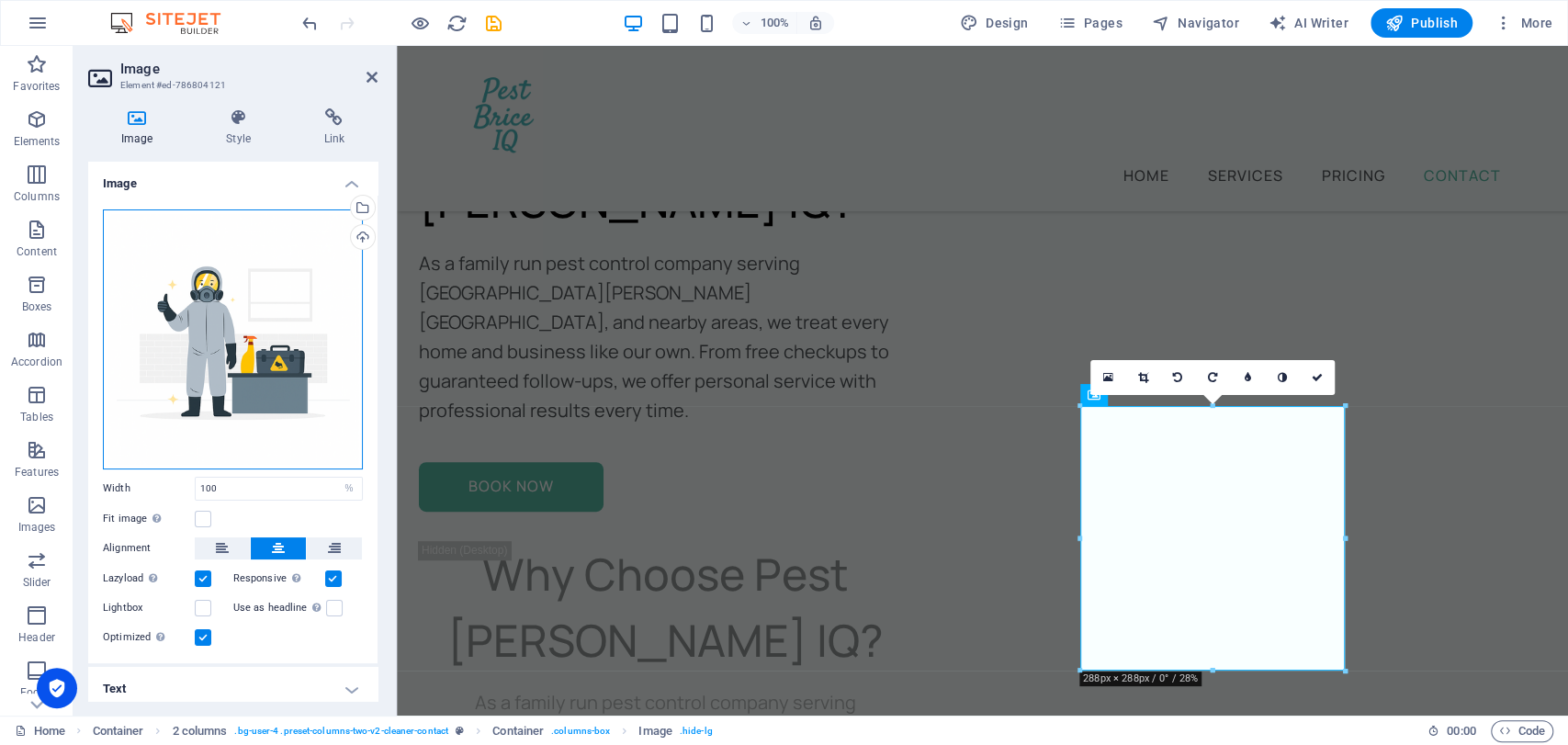 click on "Drag files here, click to choose files or select files from Files or our free stock photos & videos" at bounding box center (232, 339) 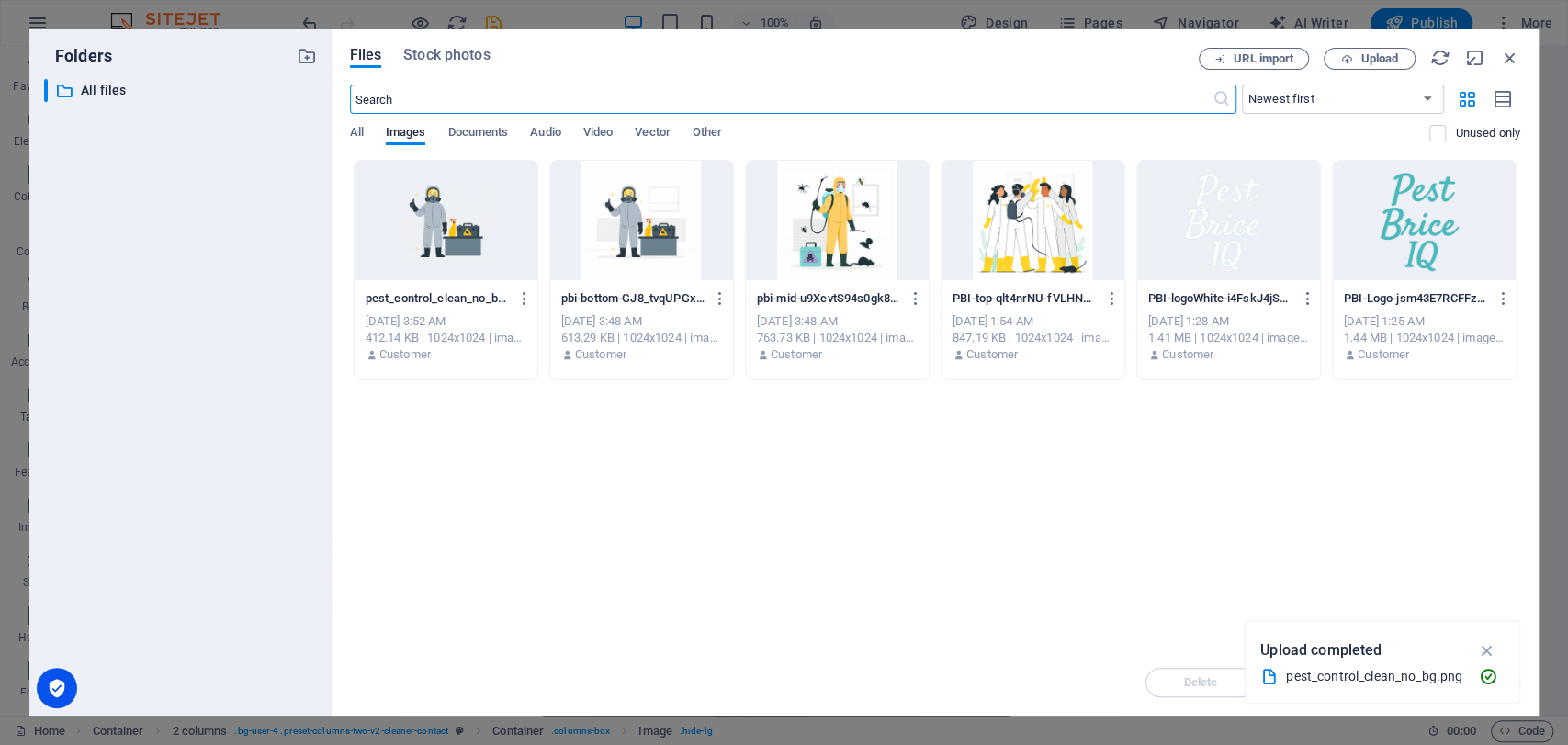 scroll, scrollTop: 13625, scrollLeft: 0, axis: vertical 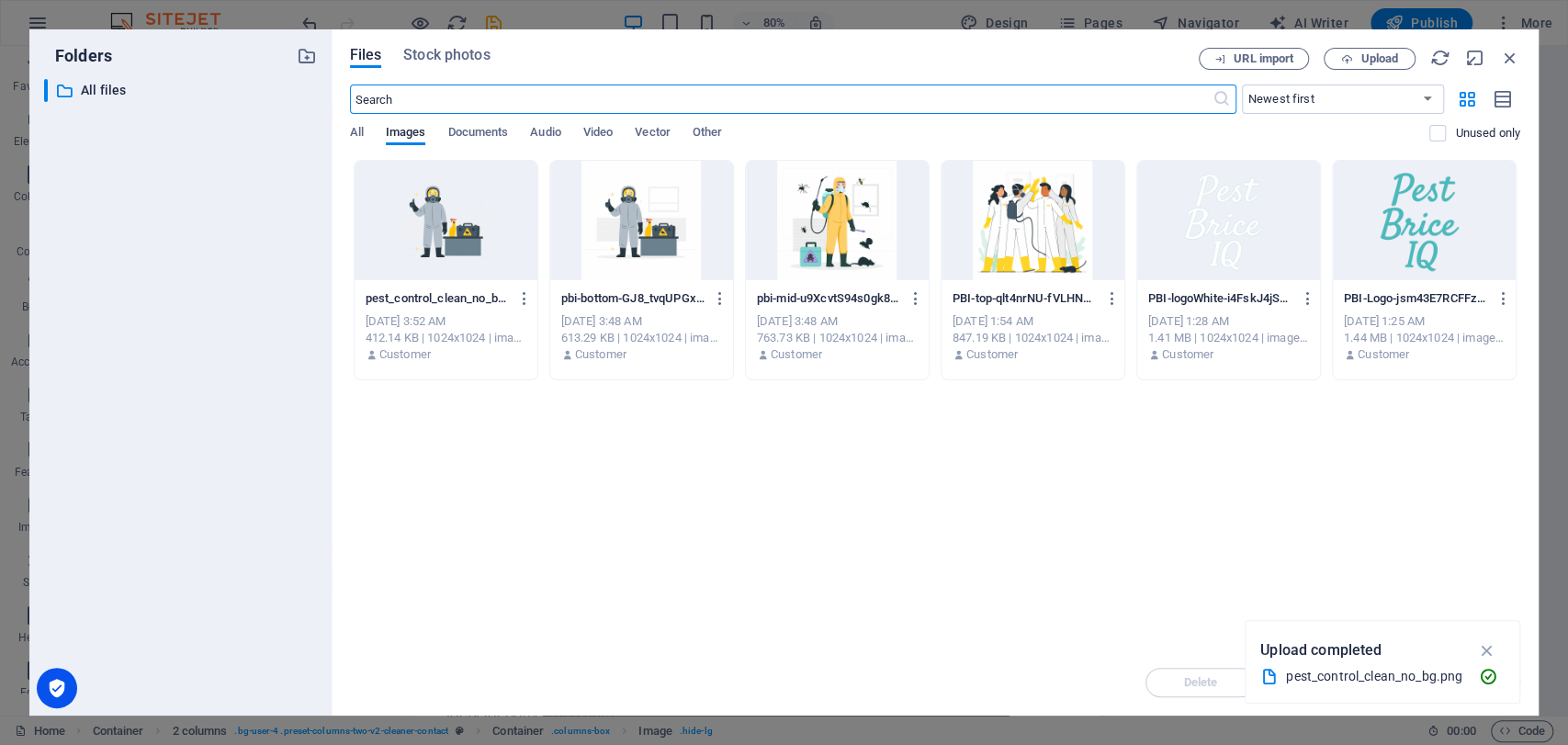 click at bounding box center [446, 220] 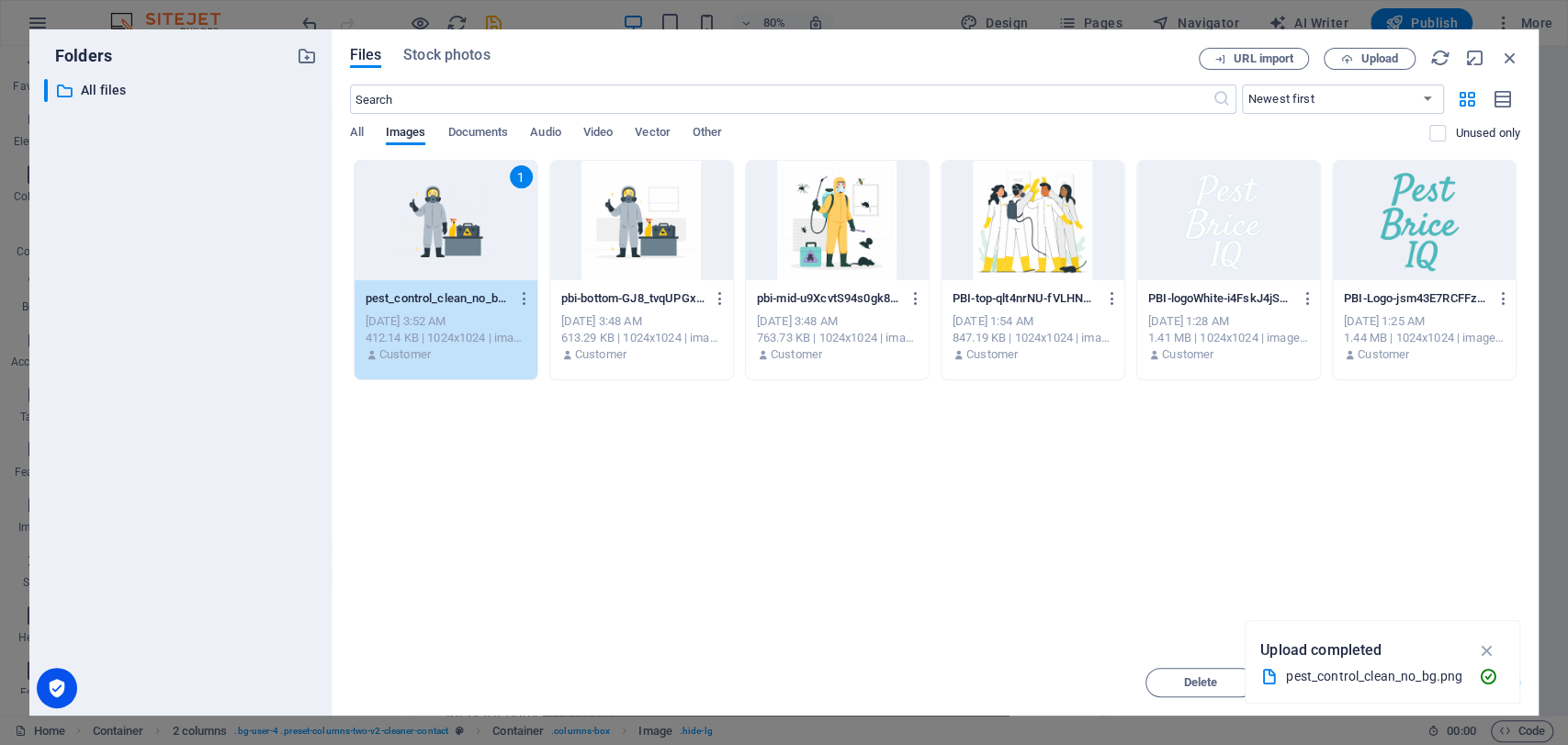 click on "1" at bounding box center [446, 220] 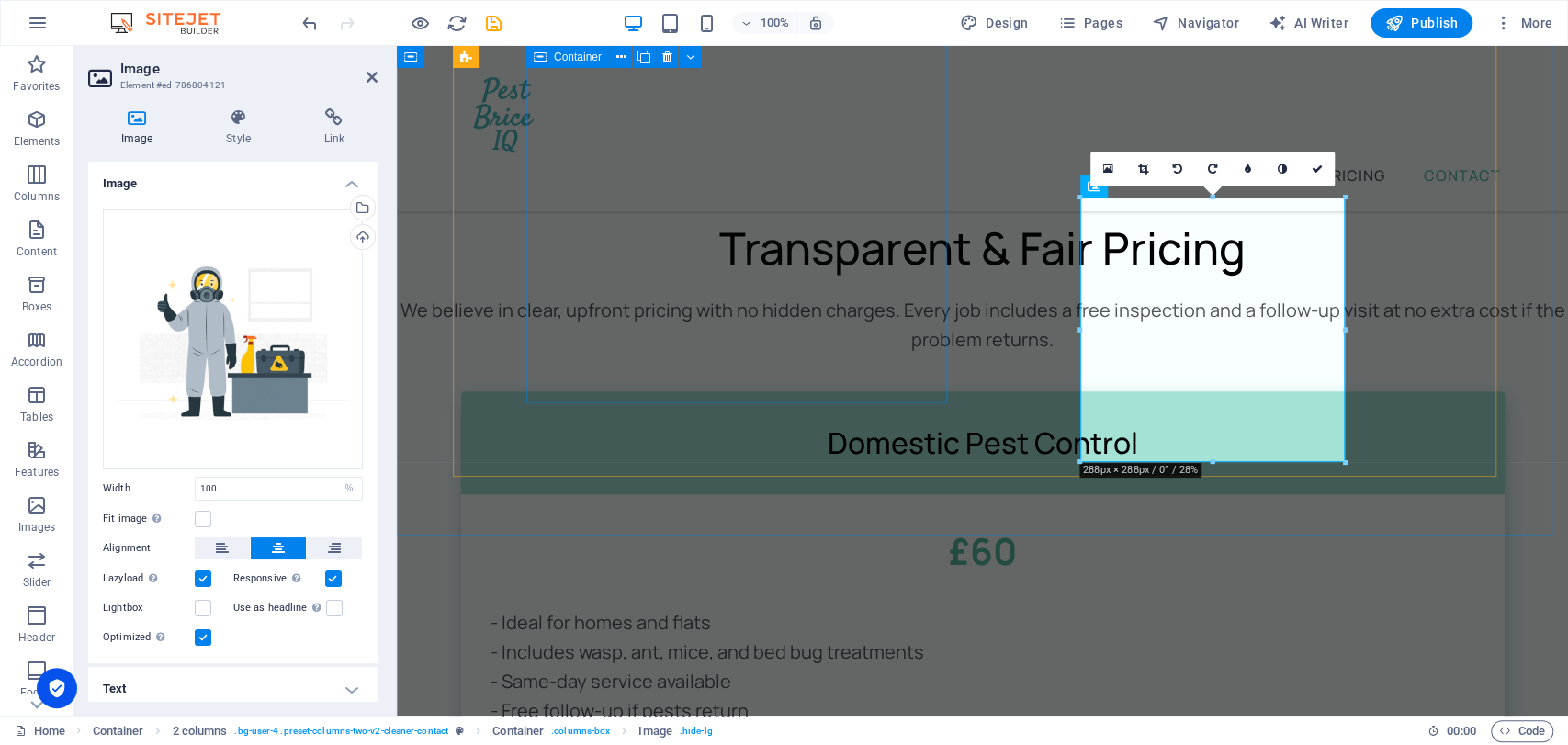 scroll, scrollTop: 10650, scrollLeft: 0, axis: vertical 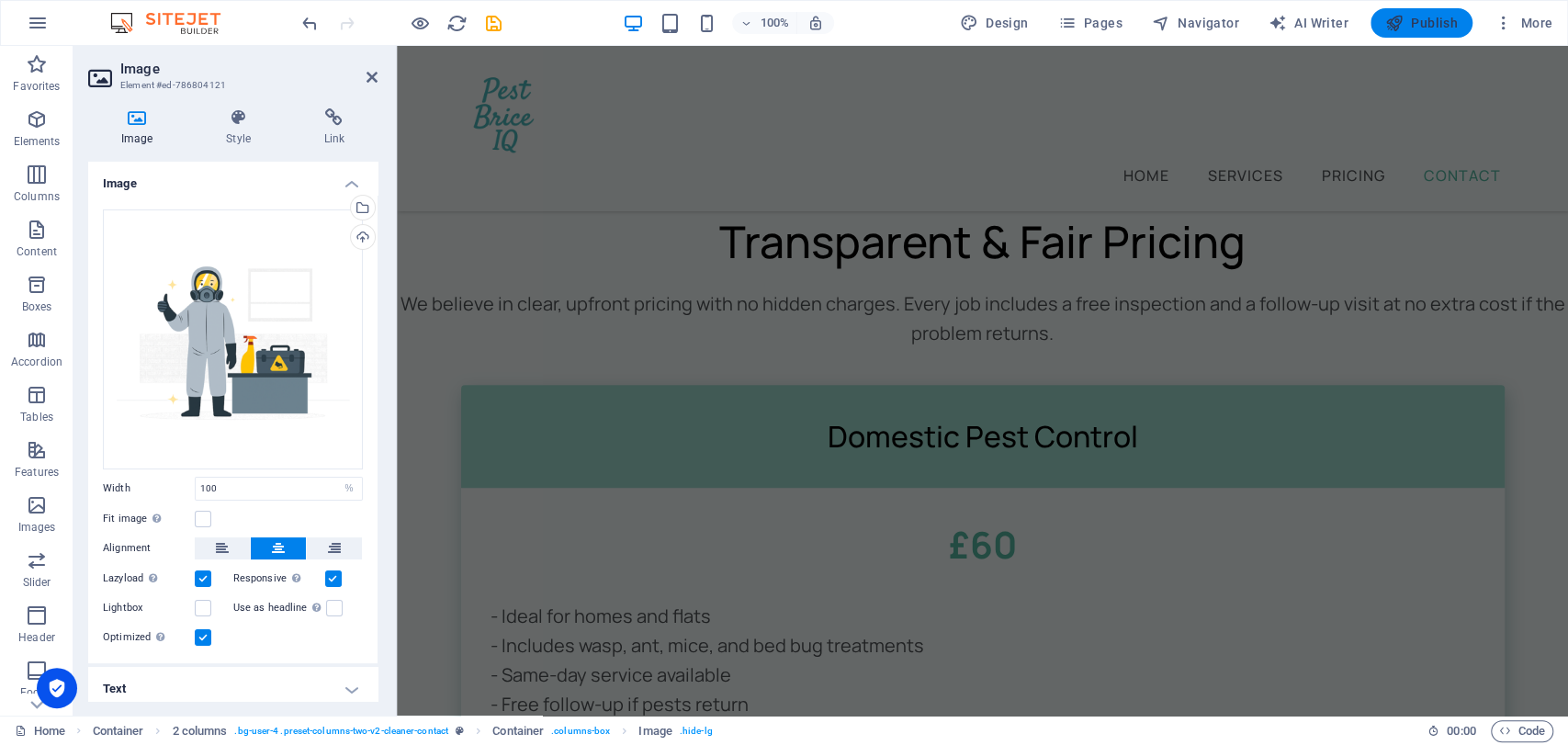 click on "Publish" at bounding box center [1421, 23] 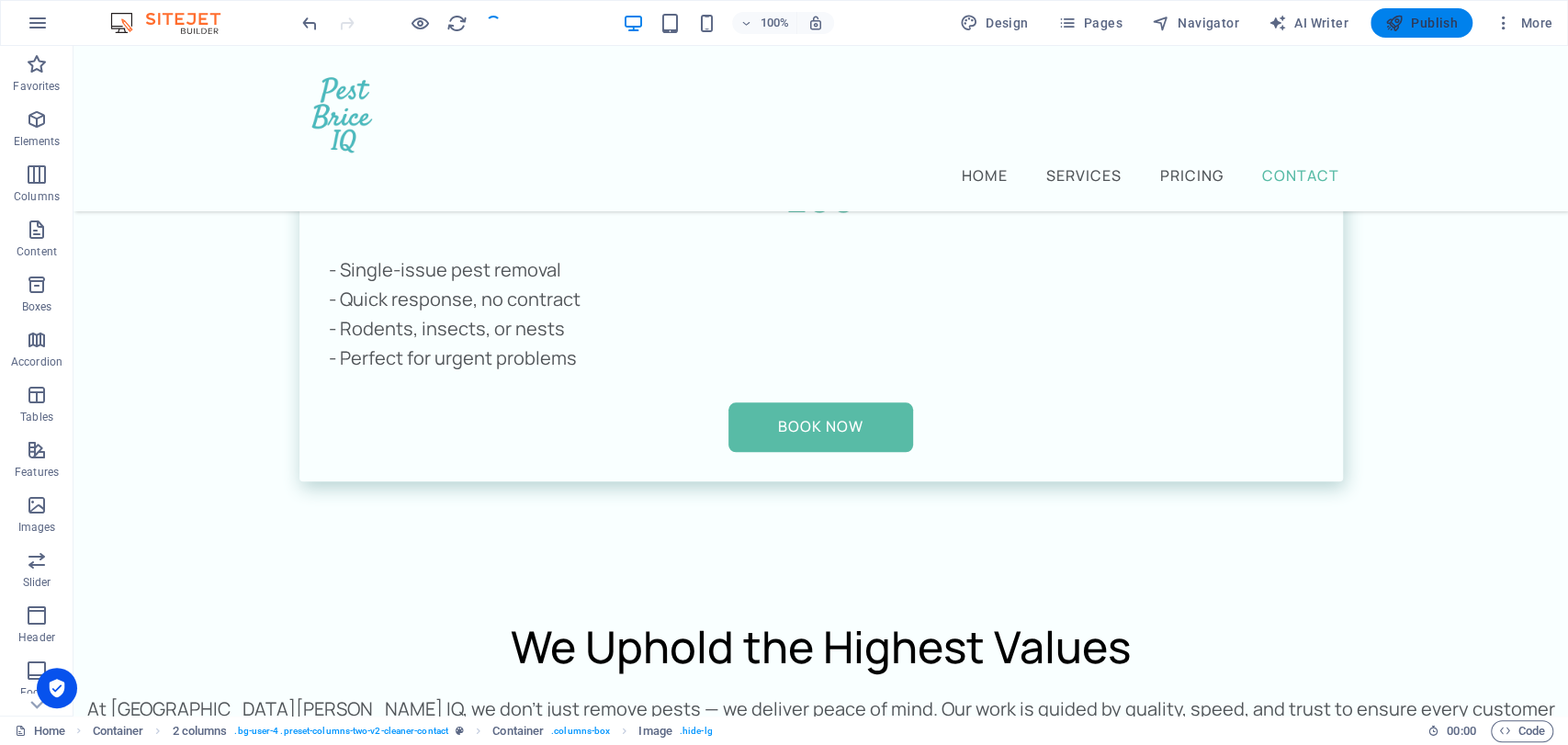 scroll, scrollTop: 9241, scrollLeft: 0, axis: vertical 